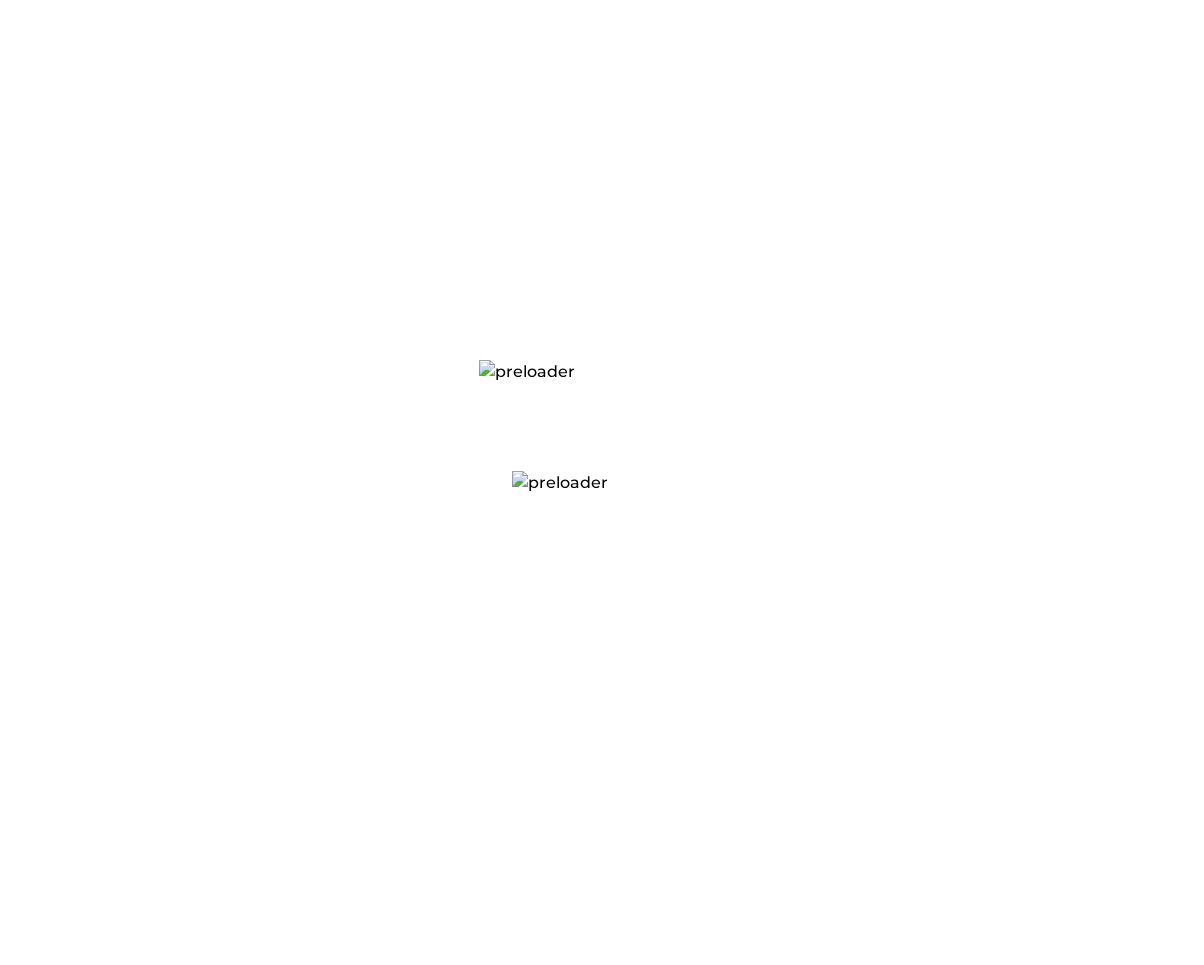 scroll, scrollTop: 0, scrollLeft: 0, axis: both 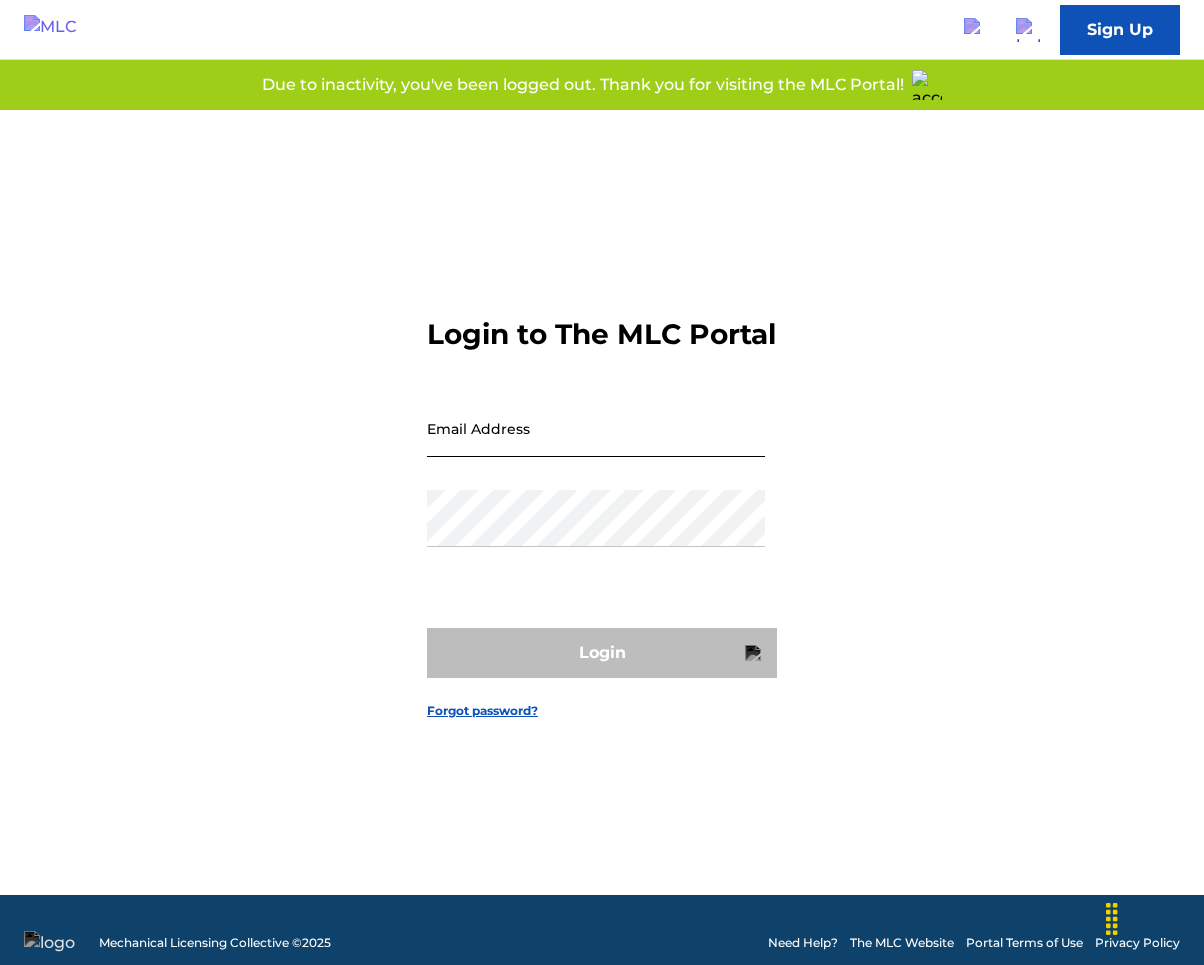 click on "Email Address" at bounding box center (596, 428) 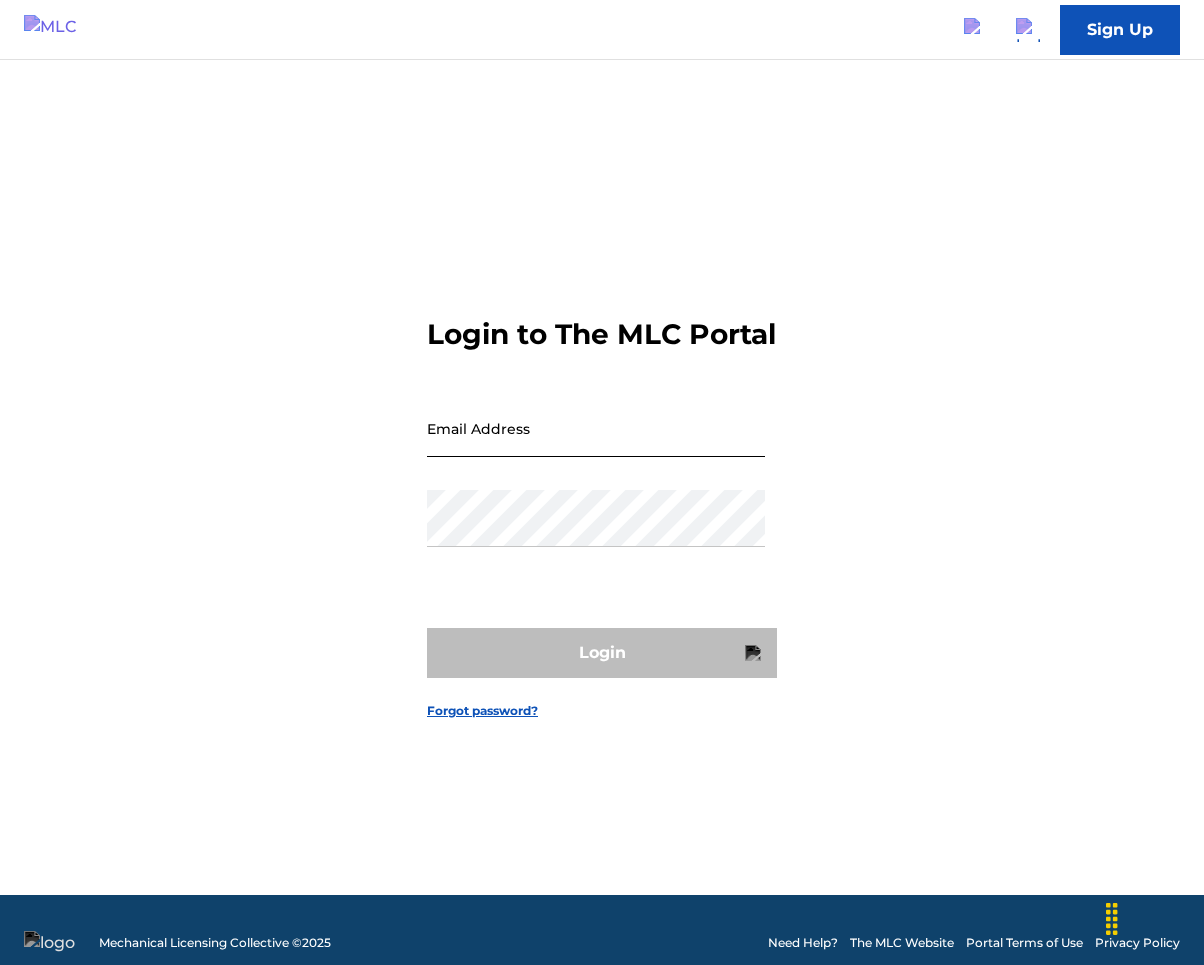 click on "Email Address" at bounding box center (596, 428) 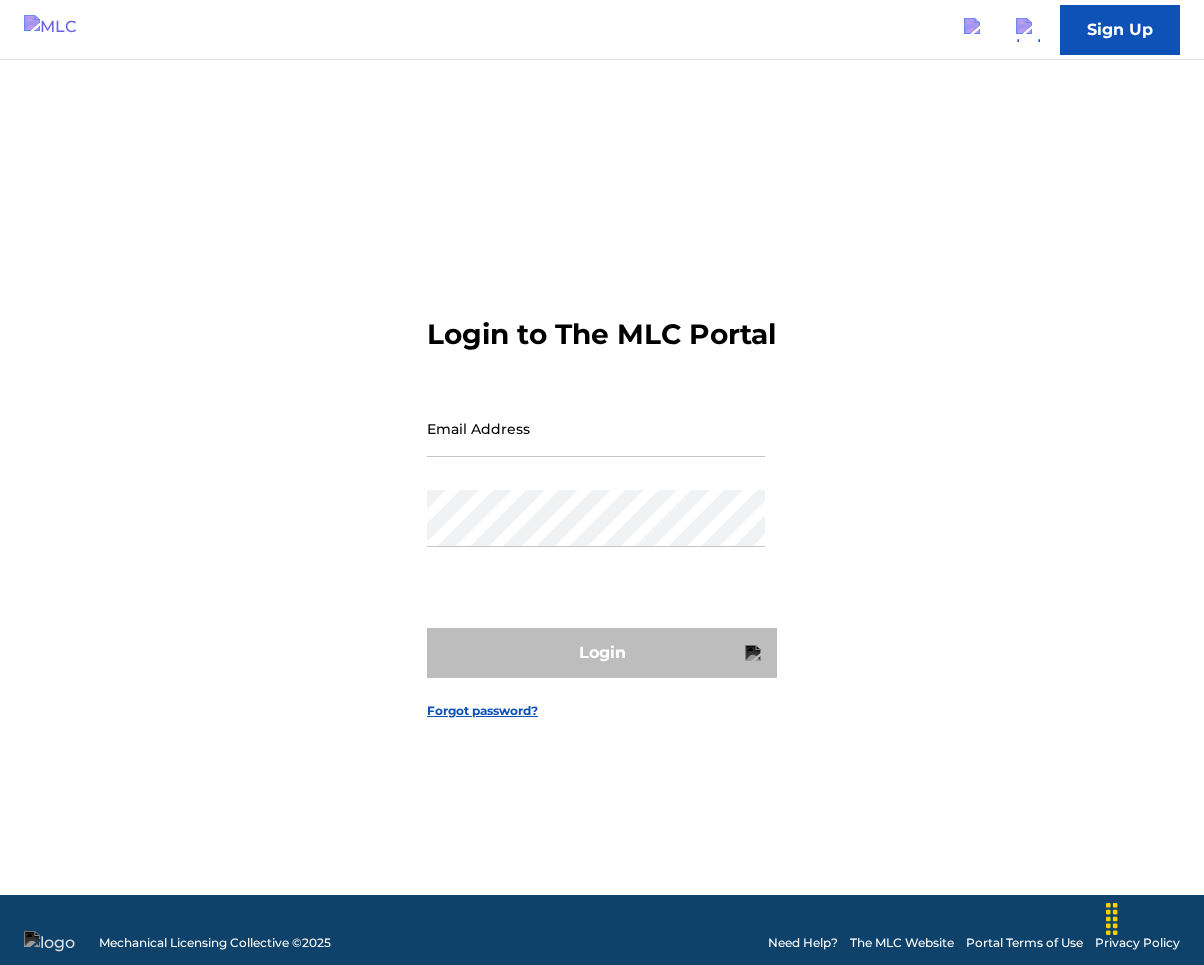 type on "[EMAIL]" 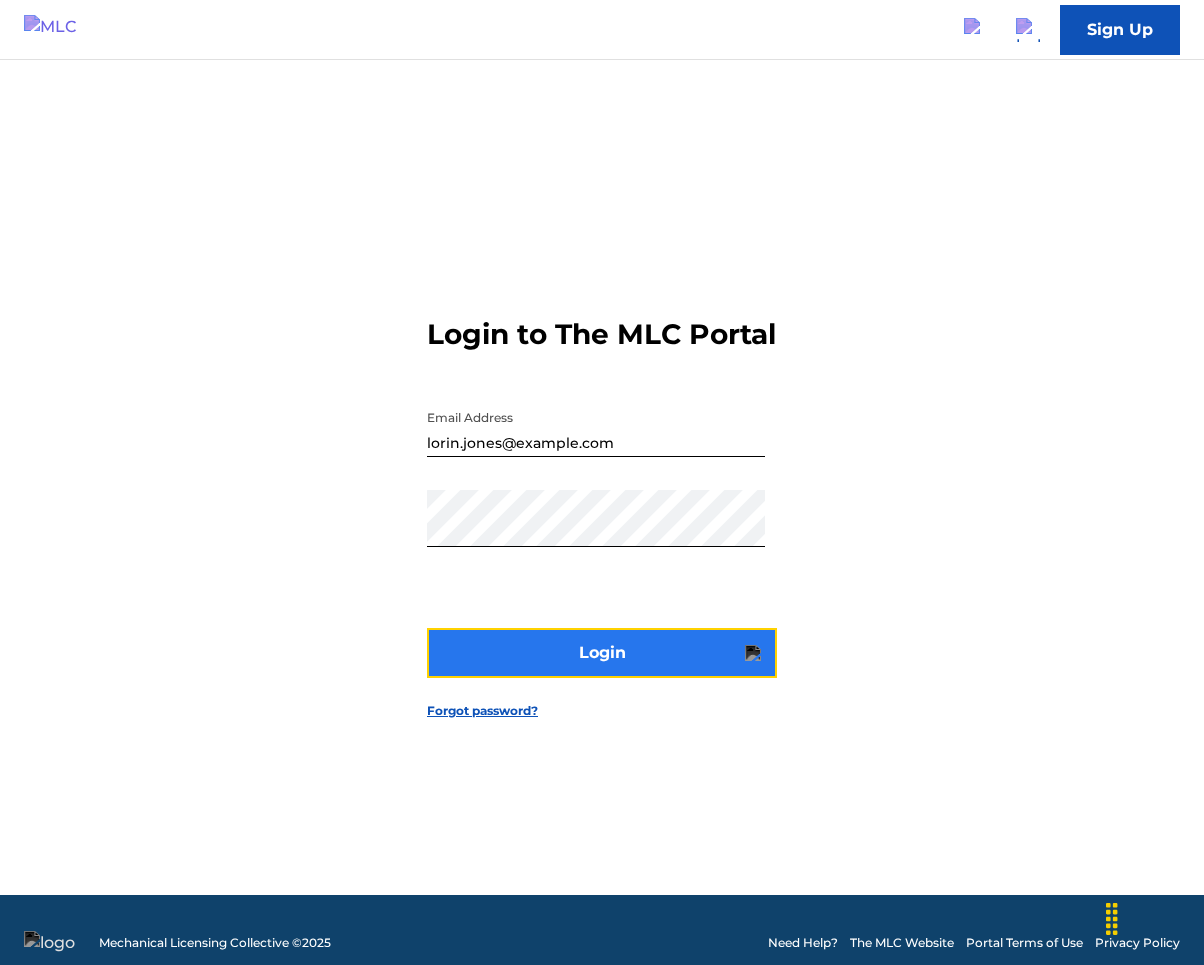 click on "Login" at bounding box center (602, 653) 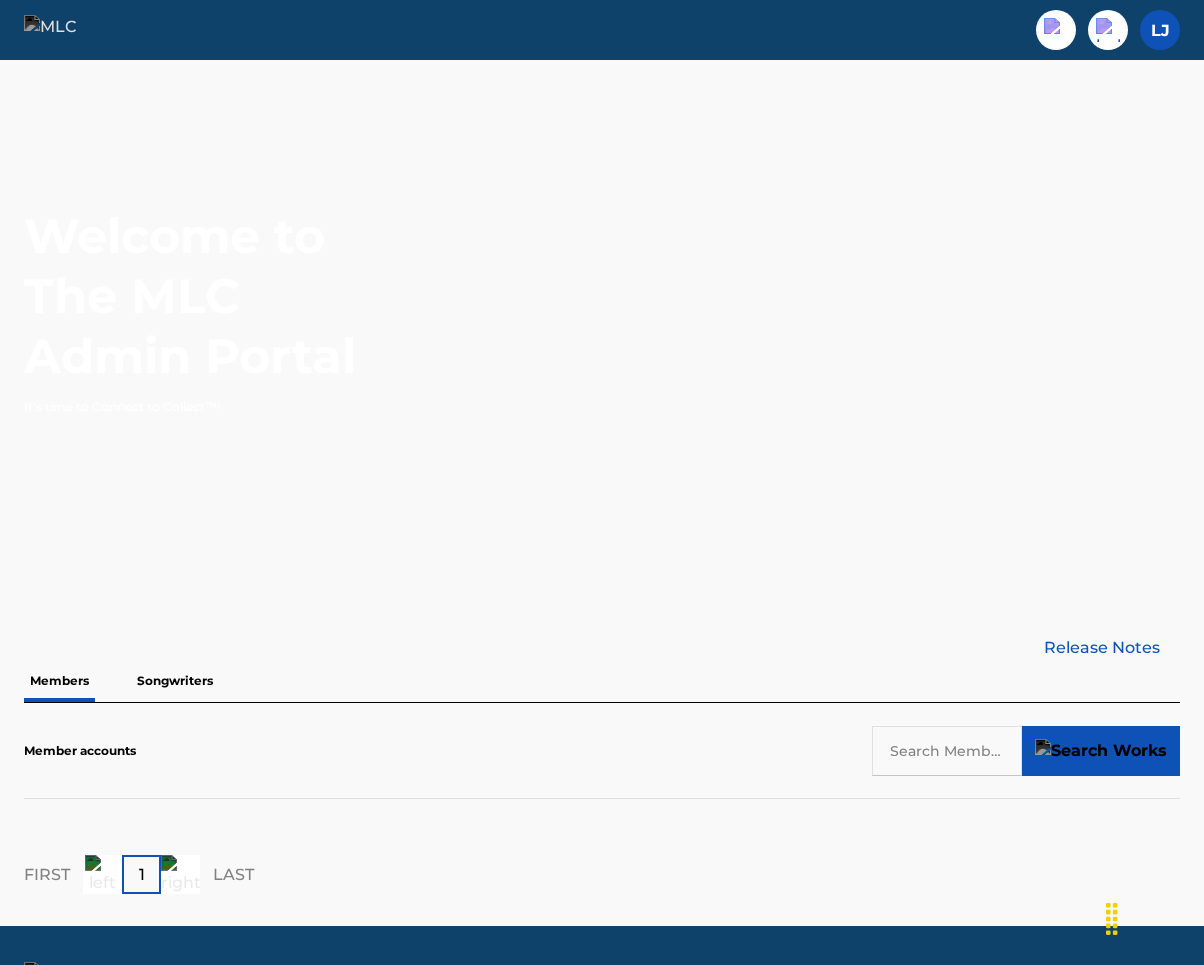 scroll, scrollTop: 57, scrollLeft: 0, axis: vertical 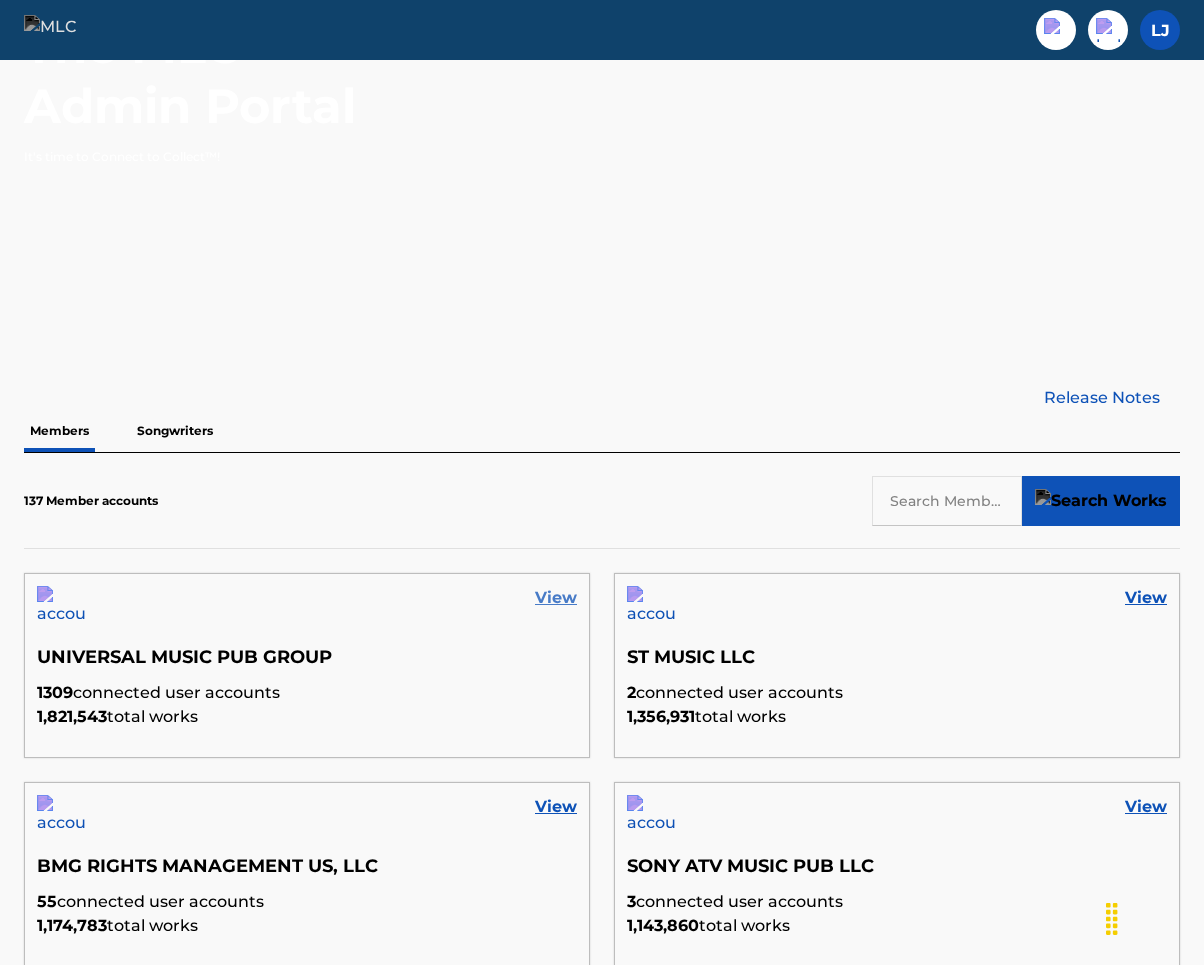 click on "View" at bounding box center (556, 598) 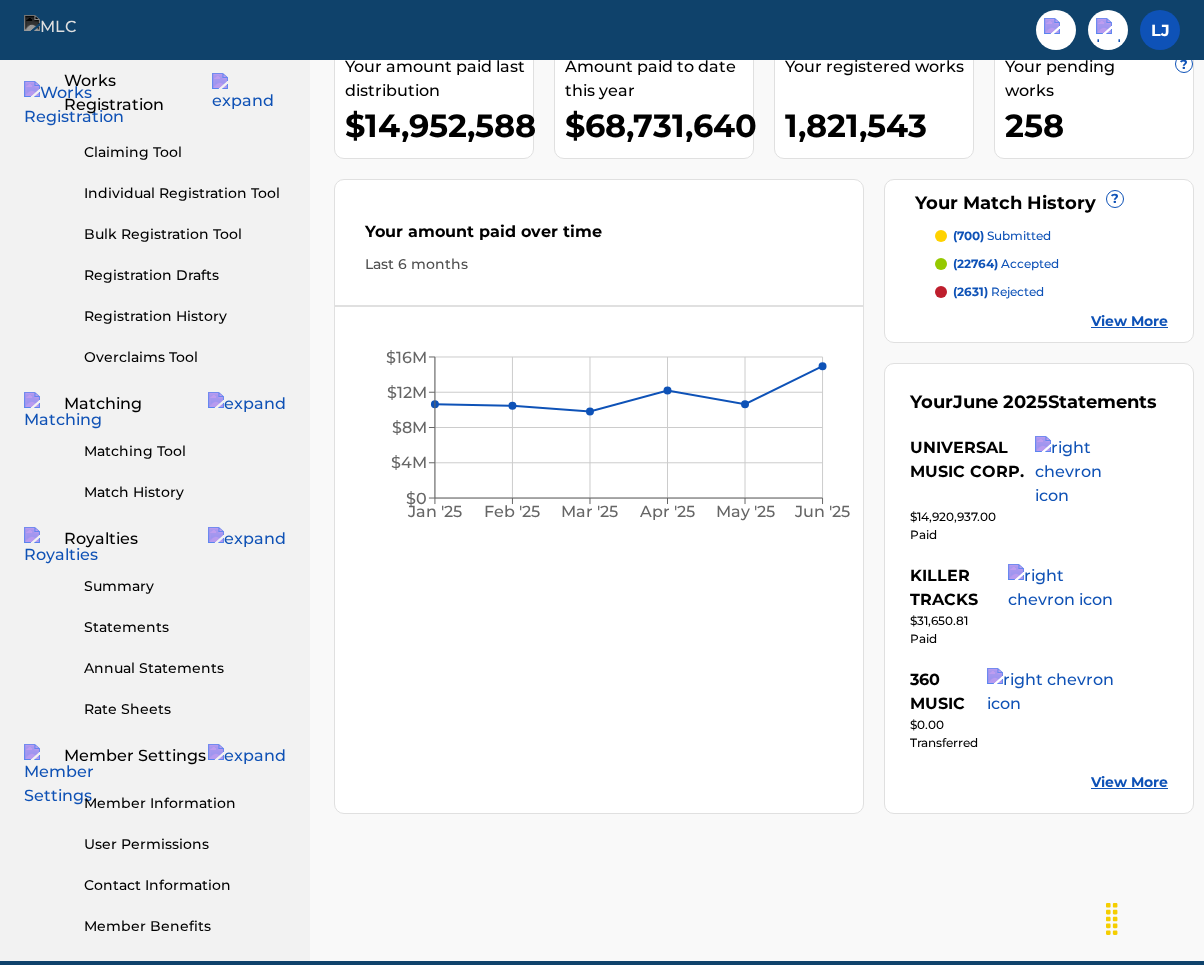 scroll, scrollTop: 0, scrollLeft: 0, axis: both 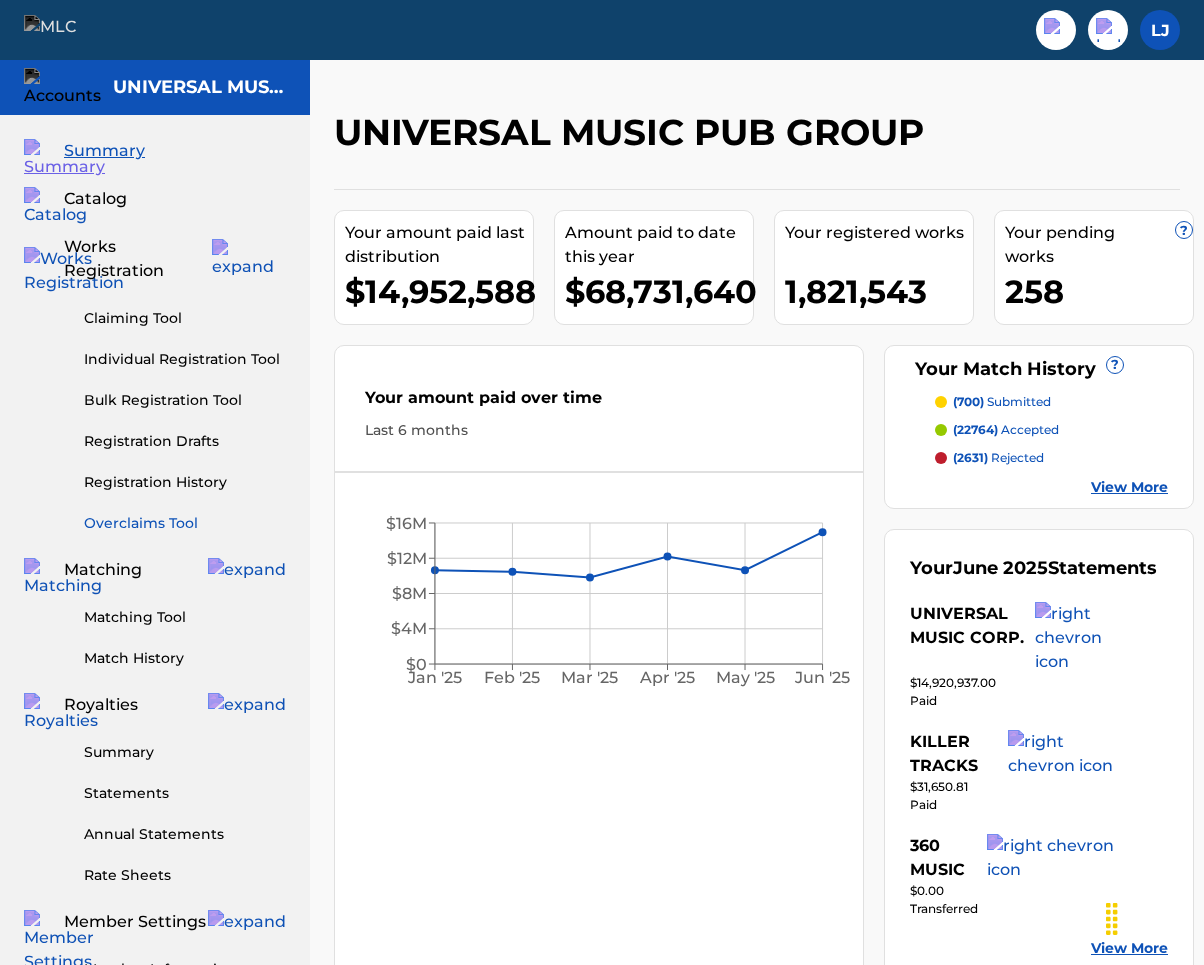 click on "Overclaims Tool" at bounding box center [185, 523] 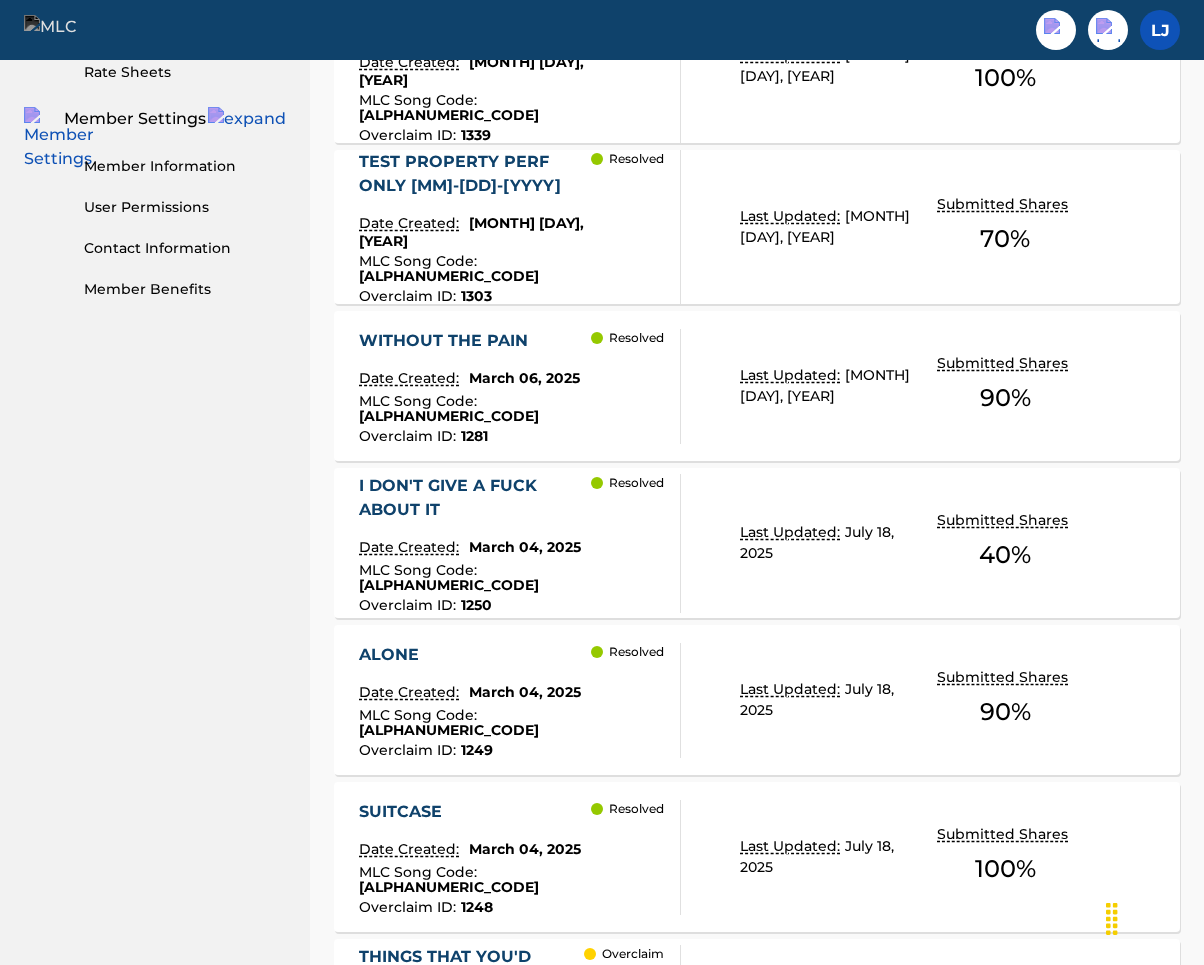 scroll, scrollTop: 1200, scrollLeft: 0, axis: vertical 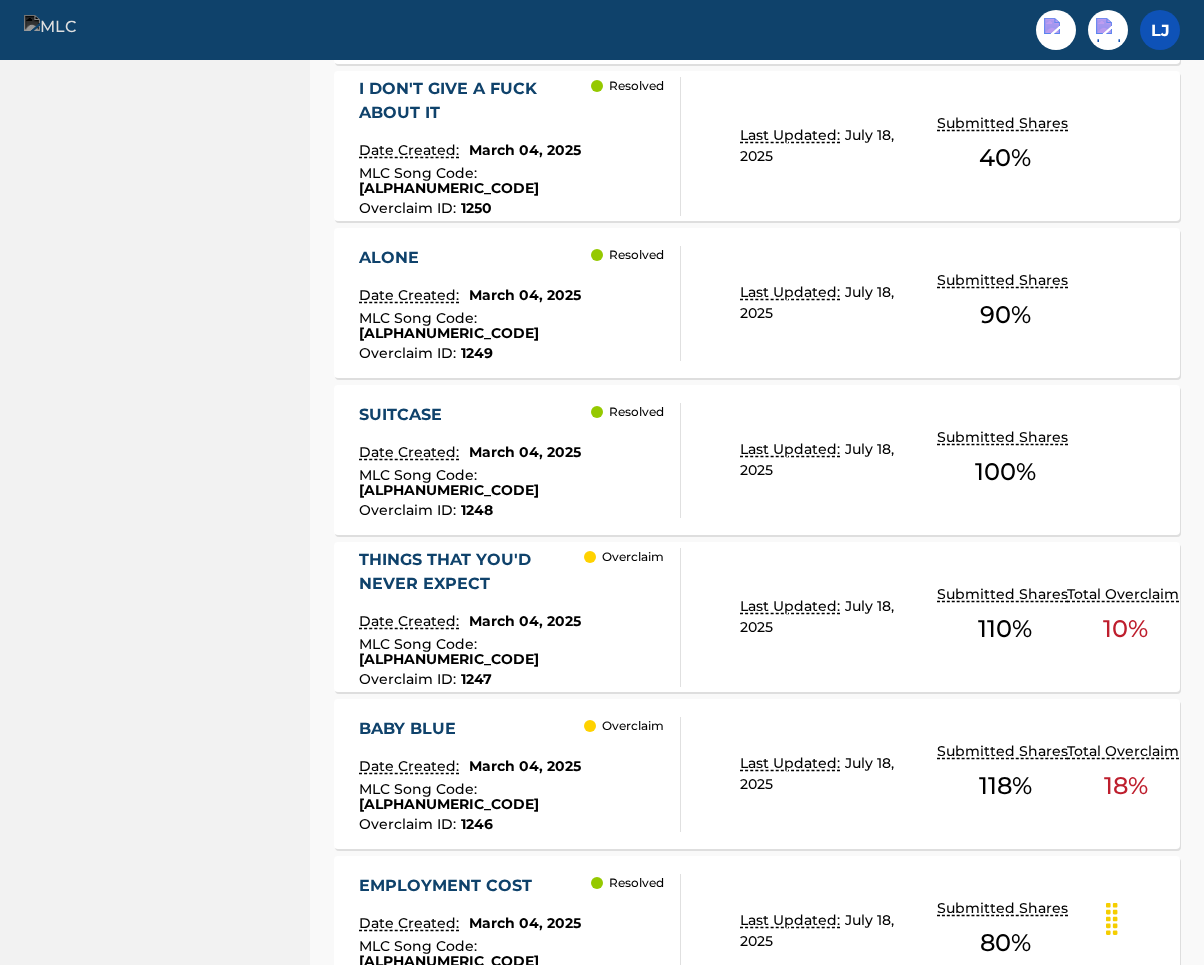 click on "SUITCASE Date Created: March 04, 2025 MLC Song Code : SP8FQW Overclaim ID : 1248   Resolved Last Updated: July 18, 2025 Submitted Shares 100 %" at bounding box center (757, 460) 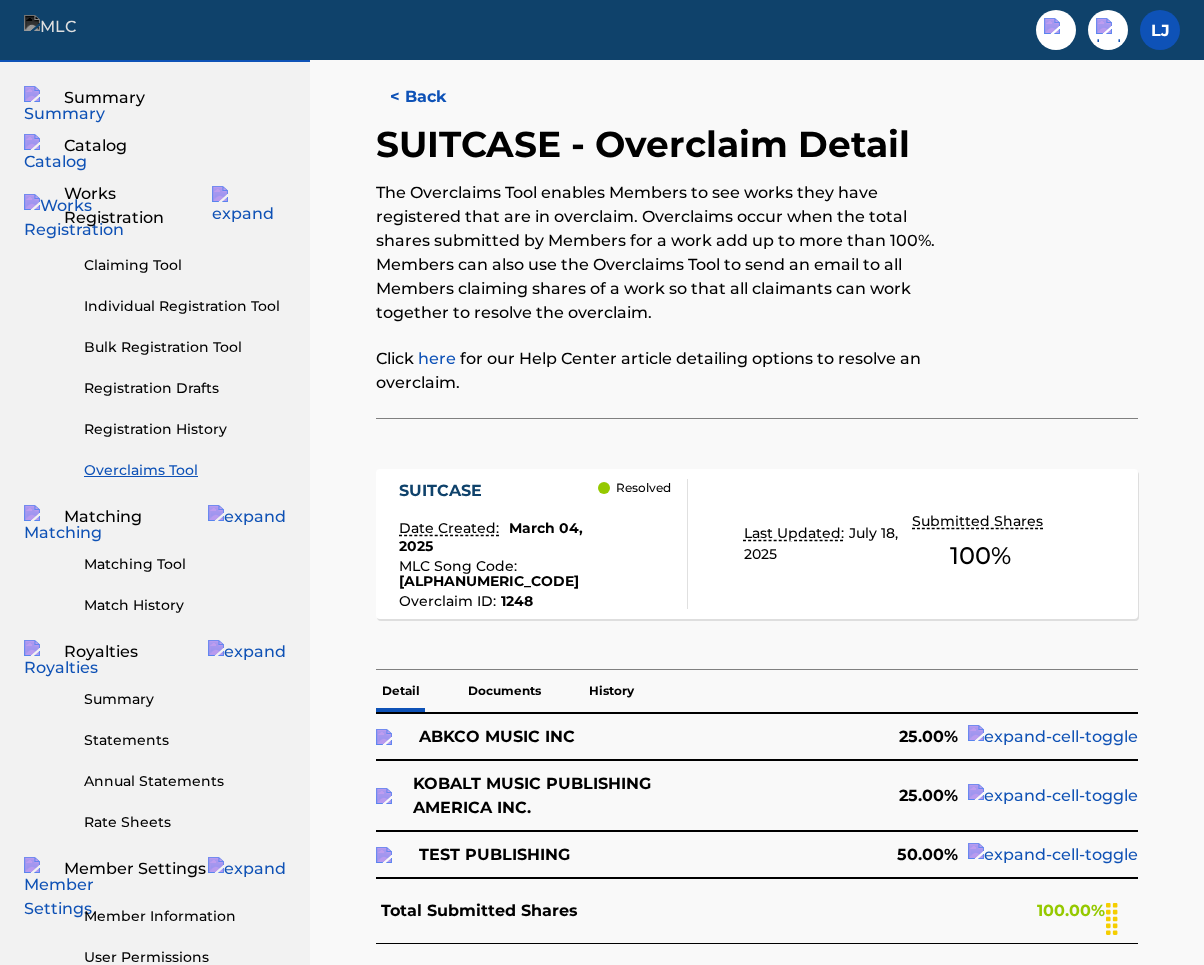 scroll, scrollTop: 0, scrollLeft: 0, axis: both 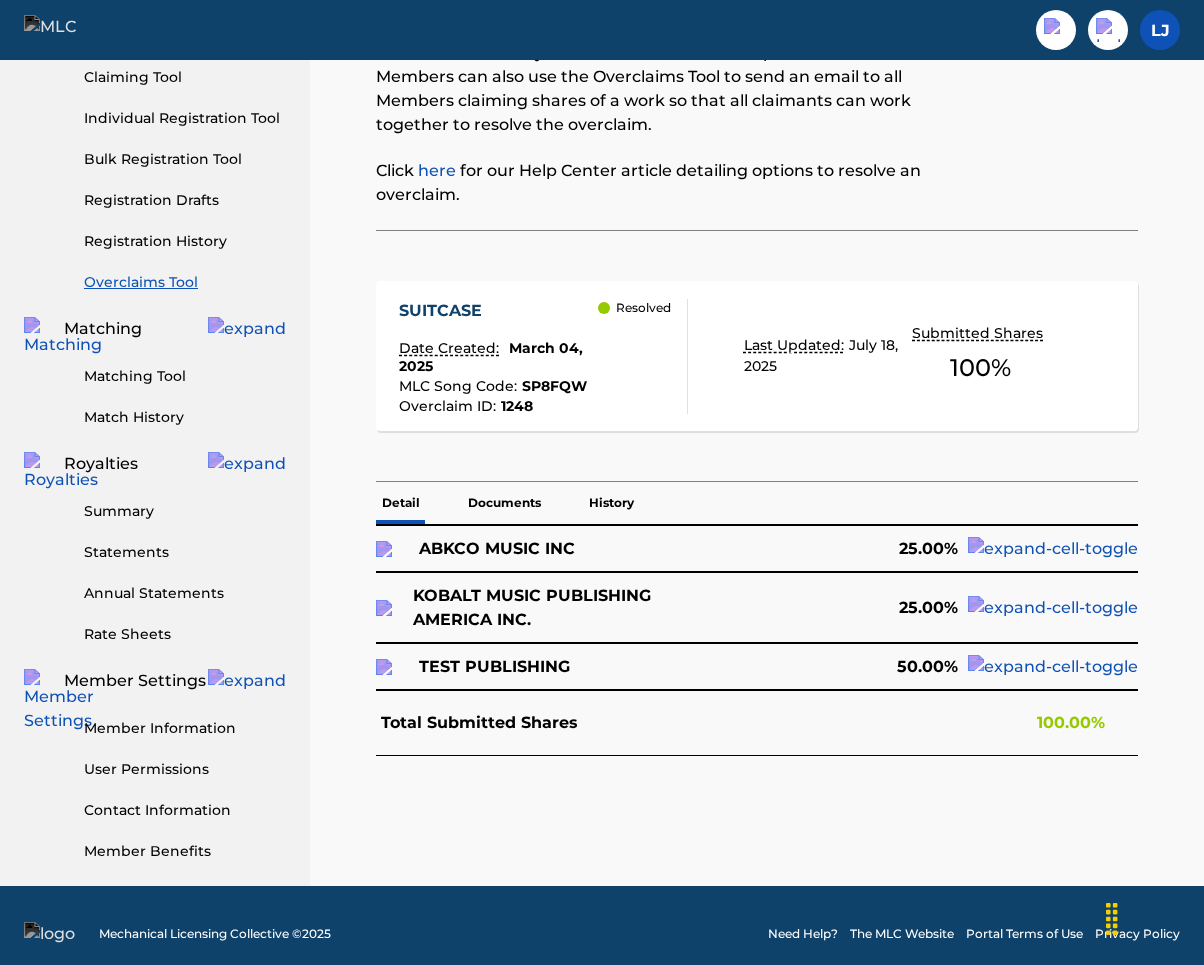 click on "Overclaims Tool" at bounding box center (185, 282) 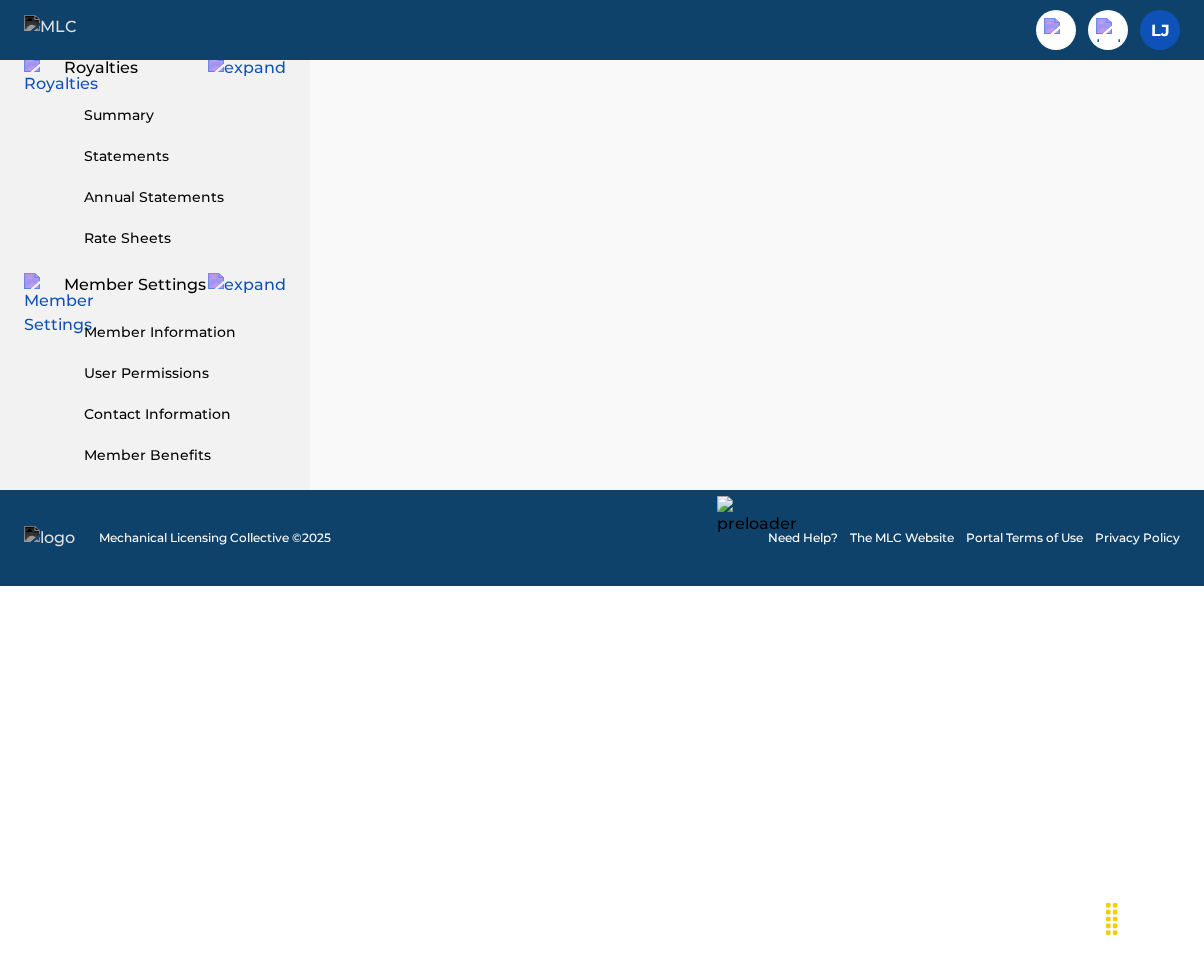 scroll, scrollTop: 615, scrollLeft: 0, axis: vertical 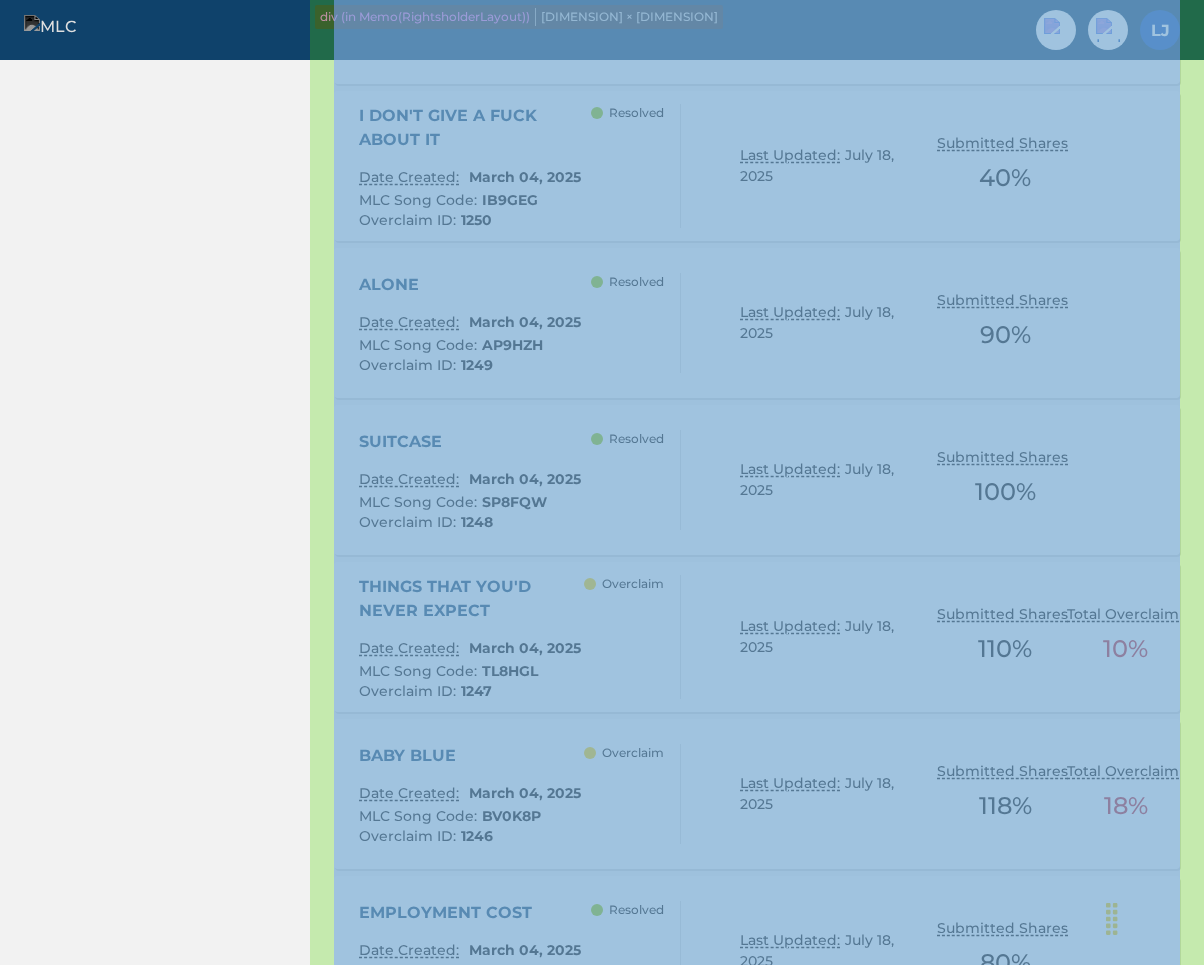 click on "Overclaims Tool The Overclaims Tool enables Members to see works they have registered that are in overclaim. Overclaims occur when the total shares submitted by Members for a work add up to more than 100%. Members can also use the Overclaims Tool to send an email to all Members claiming shares of a work so that all claimants can work together to resolve the overclaim. Click   here   for our Help Center article detailing options to resolve an overclaim. (9)   Overclaim (3)   Dispute (70)   Resolved (1)   Merged (2)   Canceled SearchWithCriteria0dbfe82a-74fc-47bc-89a5-669368ccaeca Work Title Filter Status of Overclaim Overclaim Dispute Resolved Merged Canceled Sort By Most Recent Overclaim Remaining Action Time Document Status Document Needed Document Pending Review Document Accepted Amendment Status Document Needed Document Pending Review Document Accepted Remove Filters Apply Filters Filters ( 1 ) Reset Search Export Search Submit Bulk Relinquishments Showing  1  -   10  of  85   results   Date Created: : :" at bounding box center (757, 112) 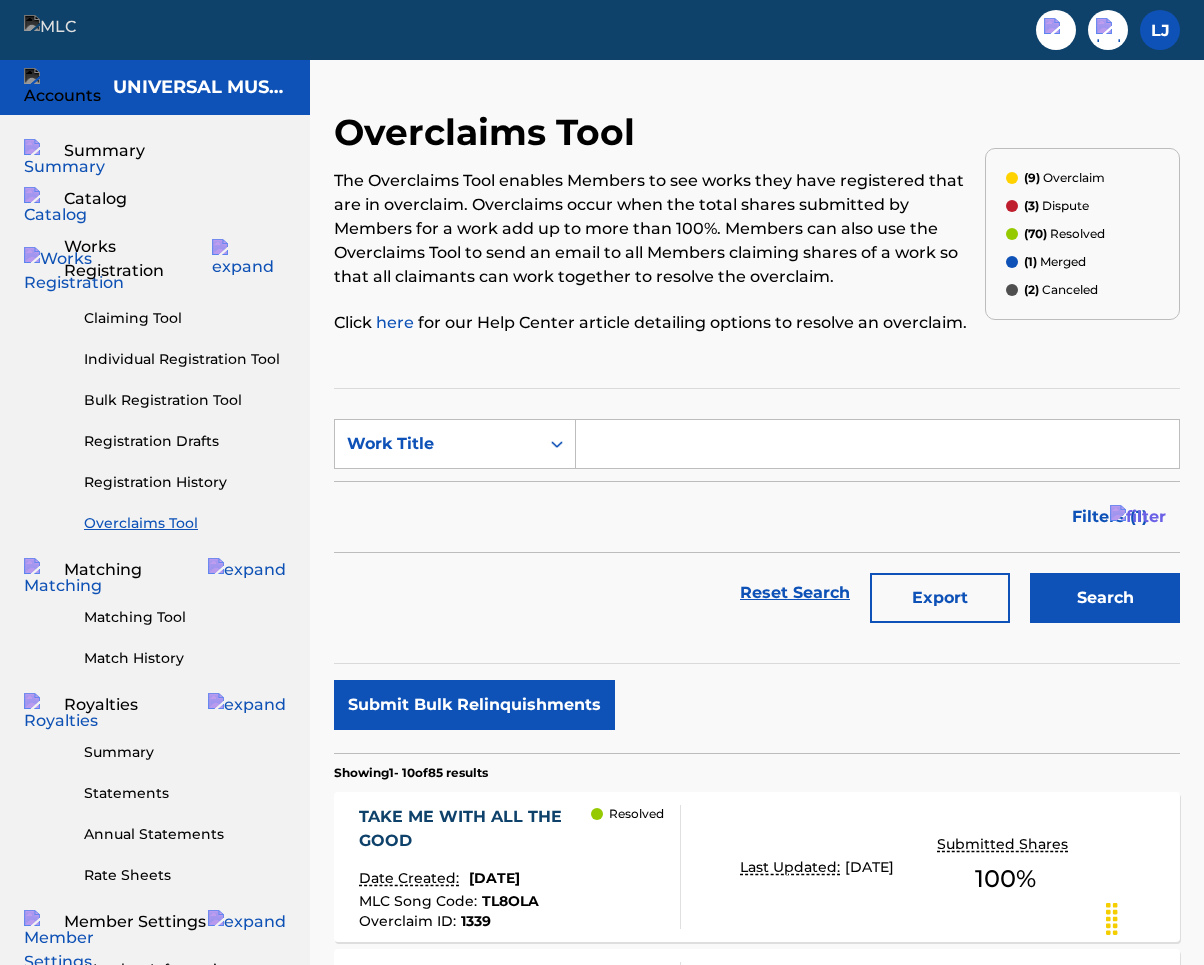 scroll, scrollTop: 59, scrollLeft: 0, axis: vertical 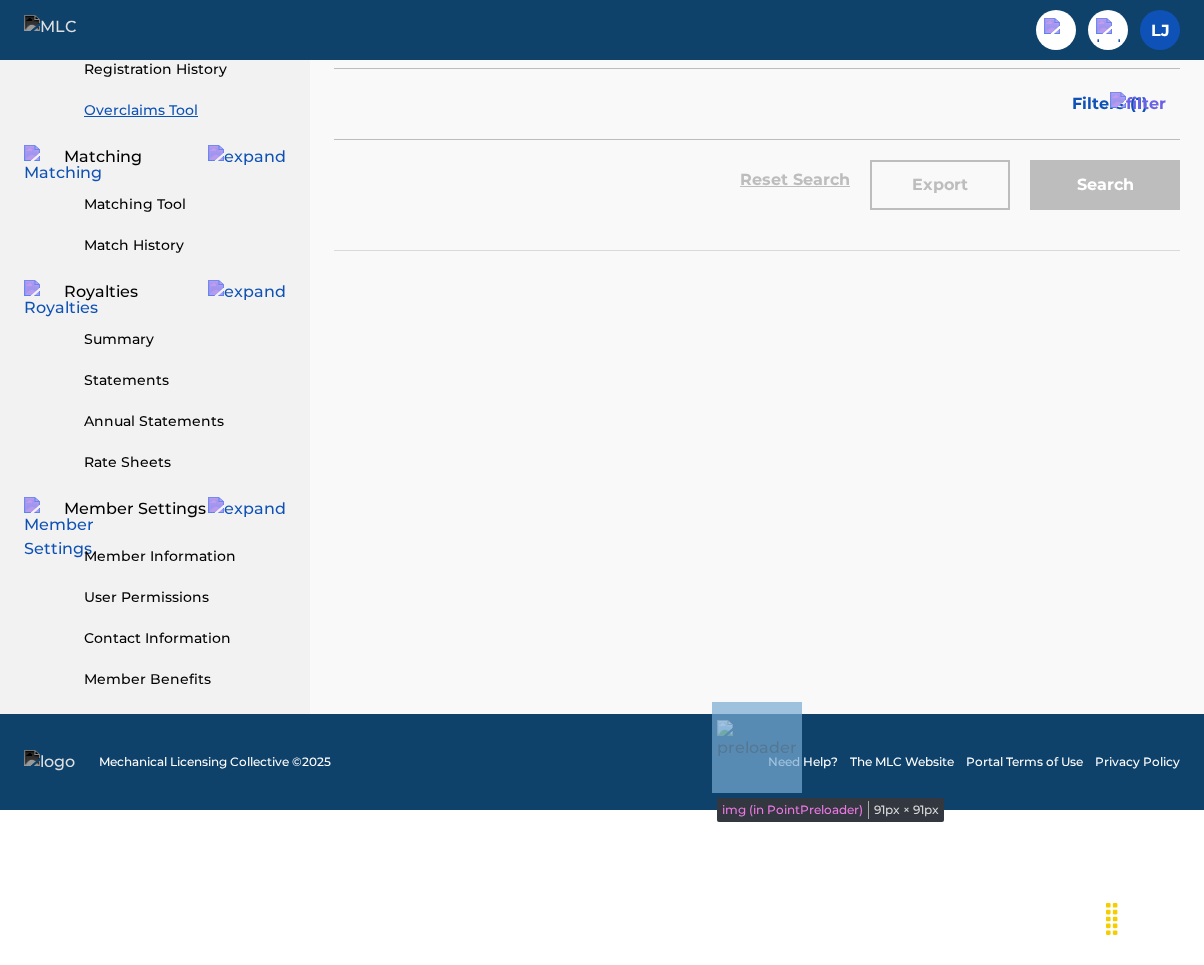click at bounding box center (757, 759) 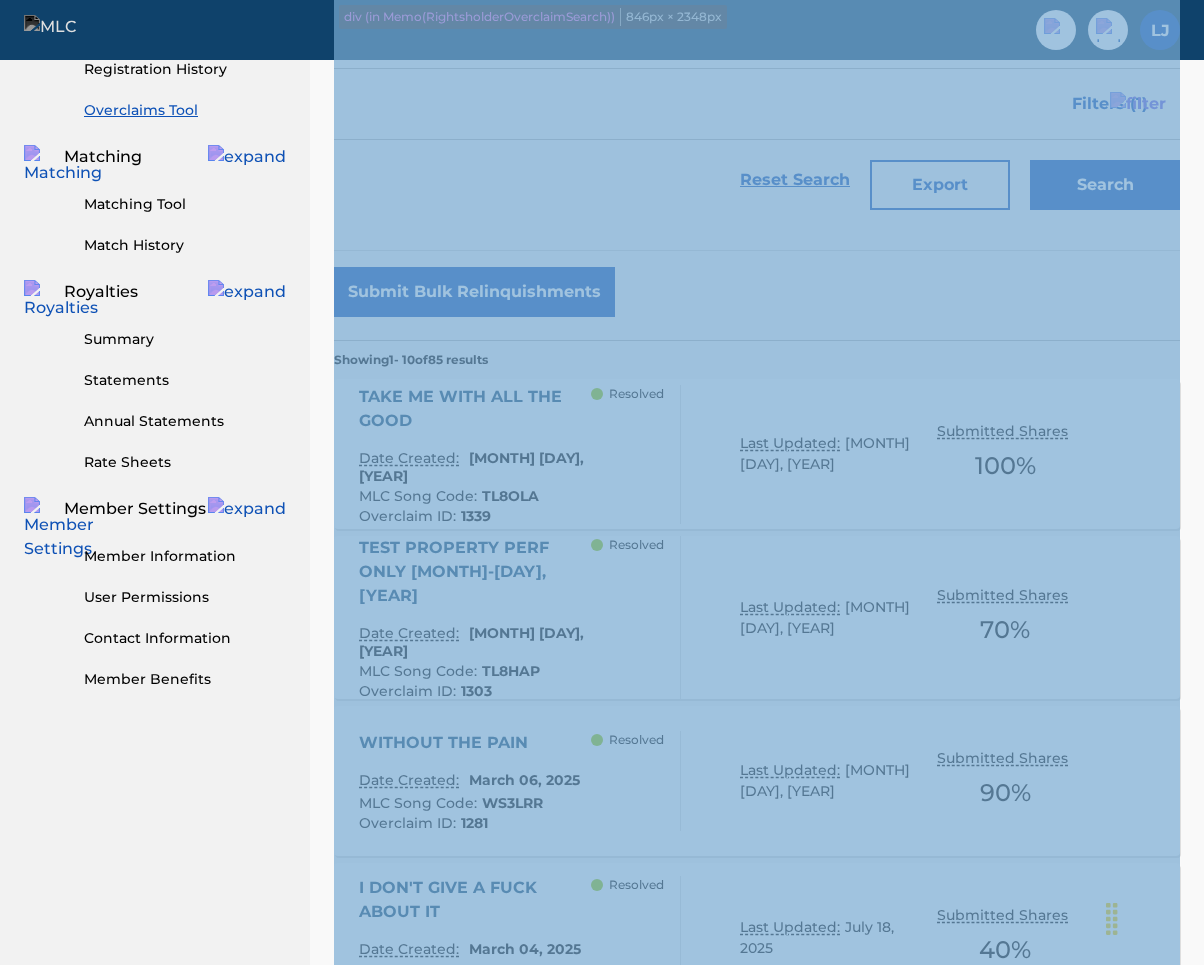 click on "Overclaims Tool The Overclaims Tool enables Members to see works they have registered that are in overclaim. Overclaims occur when the total shares submitted by Members for a work add up to more than 100%. Members can also use the Overclaims Tool to send an email to all Members claiming shares of a work so that all claimants can work together to resolve the overclaim. Click   here   for our Help Center article detailing options to resolve an overclaim. (9)   Overclaim (3)   Dispute (70)   Resolved (1)   Merged (2)   Canceled SearchWithCriteria52671dad-62d7-4be0-ab24-bf842c6ac799 Work Title Filter Status of Overclaim Overclaim Dispute Resolved Merged Canceled Sort By Most Recent Overclaim Remaining Action Time Document Status Document Needed Document Pending Review Document Accepted Amendment Status Document Needed Document Pending Review Document Accepted Remove Filters Apply Filters Filters ( 1 ) Reset Search Export Search Submit Bulk Relinquishments Showing  1  -   10  of  85   results   Date Created: : :" at bounding box center (757, 877) 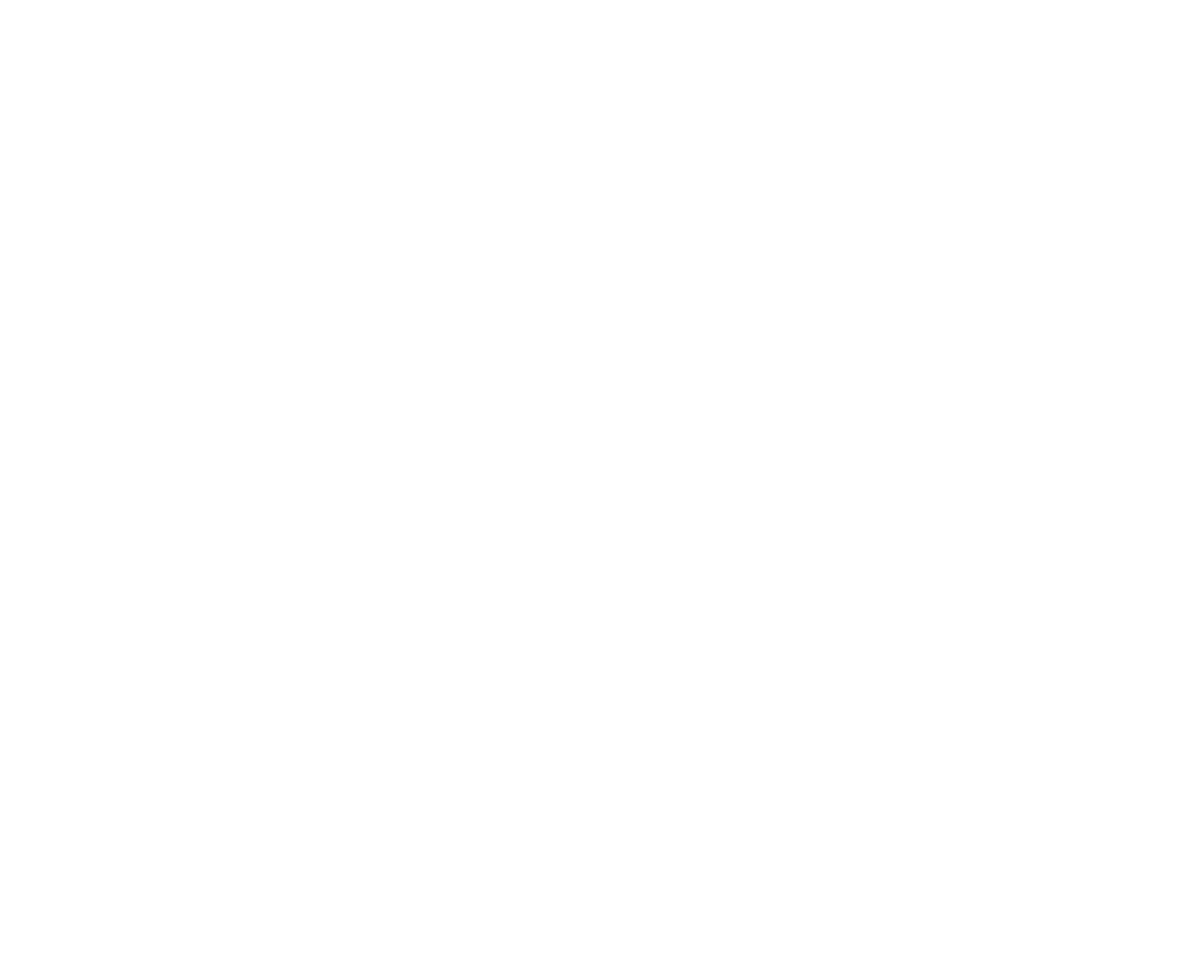 scroll, scrollTop: 0, scrollLeft: 0, axis: both 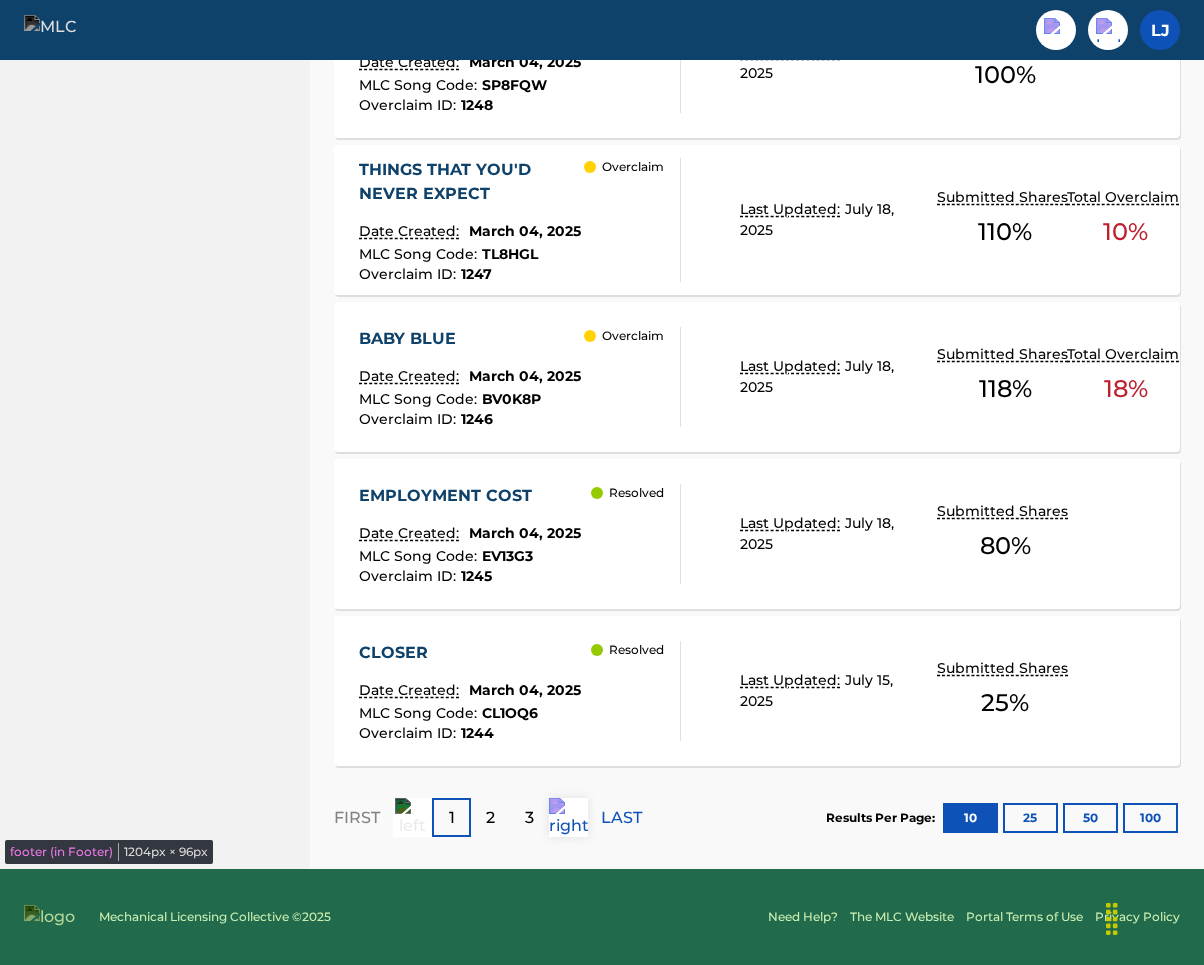click on "Mechanical Licensing Collective ©  2025 Need Help? The MLC Website Portal Terms of Use Privacy Policy" at bounding box center (602, 917) 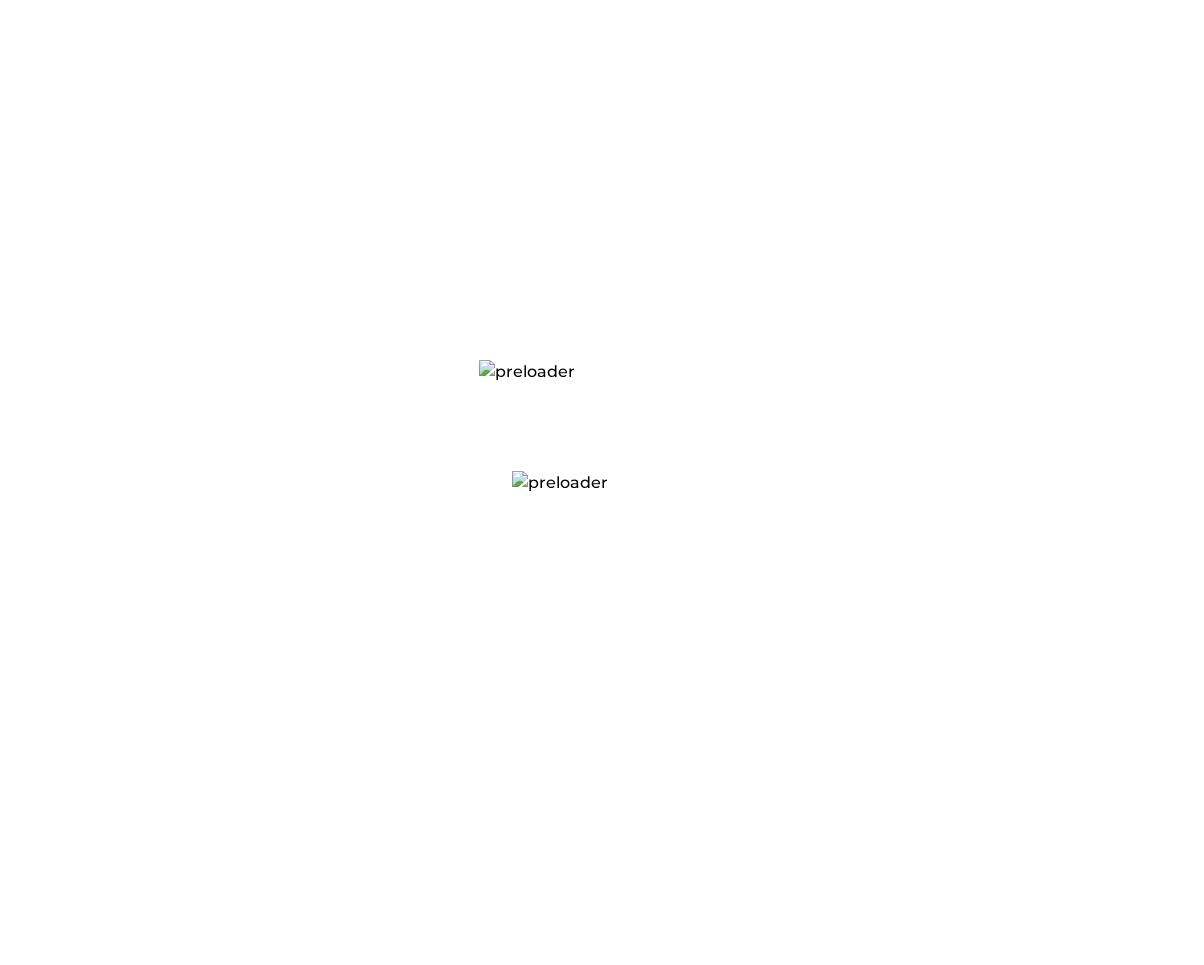 scroll, scrollTop: 0, scrollLeft: 0, axis: both 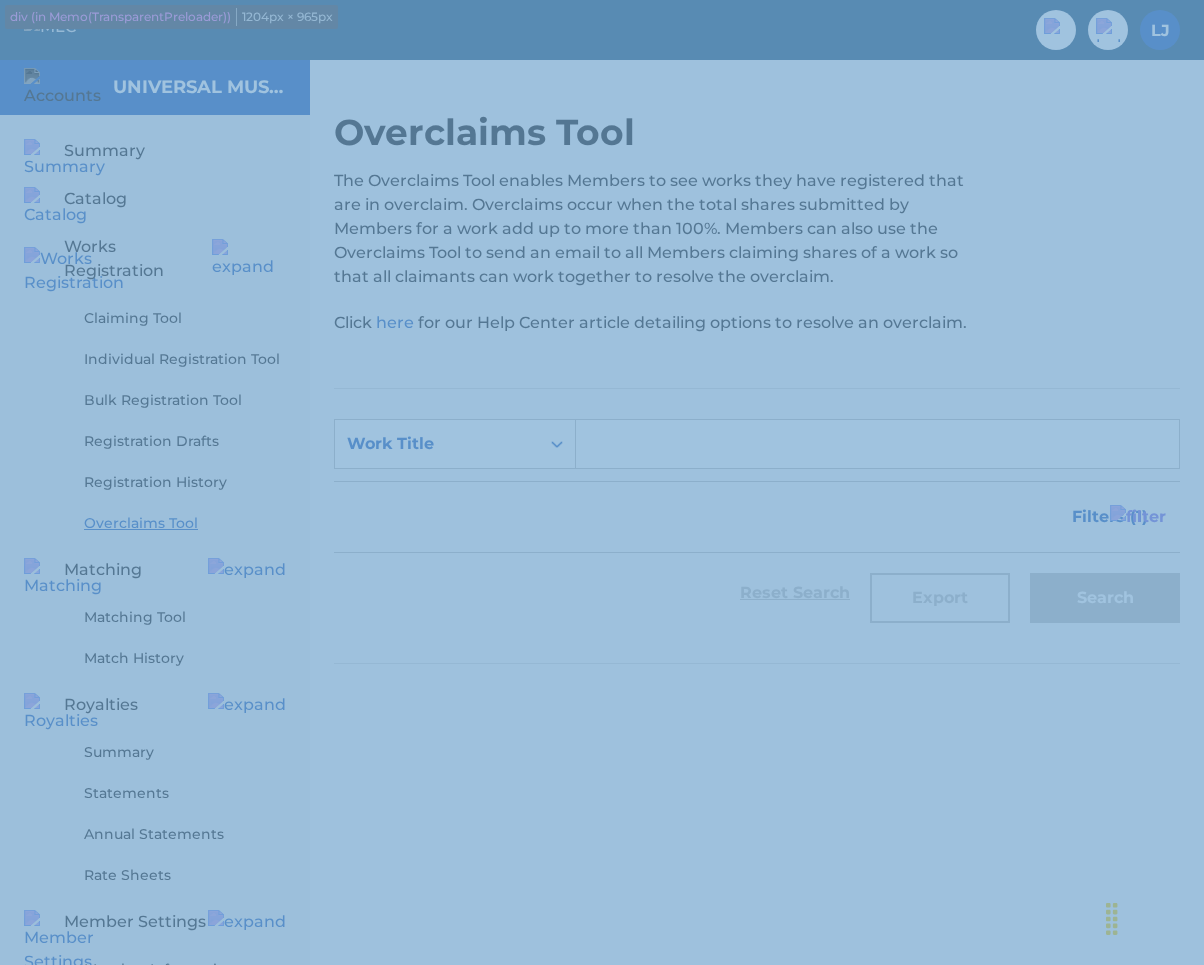 click at bounding box center (757, 1172) 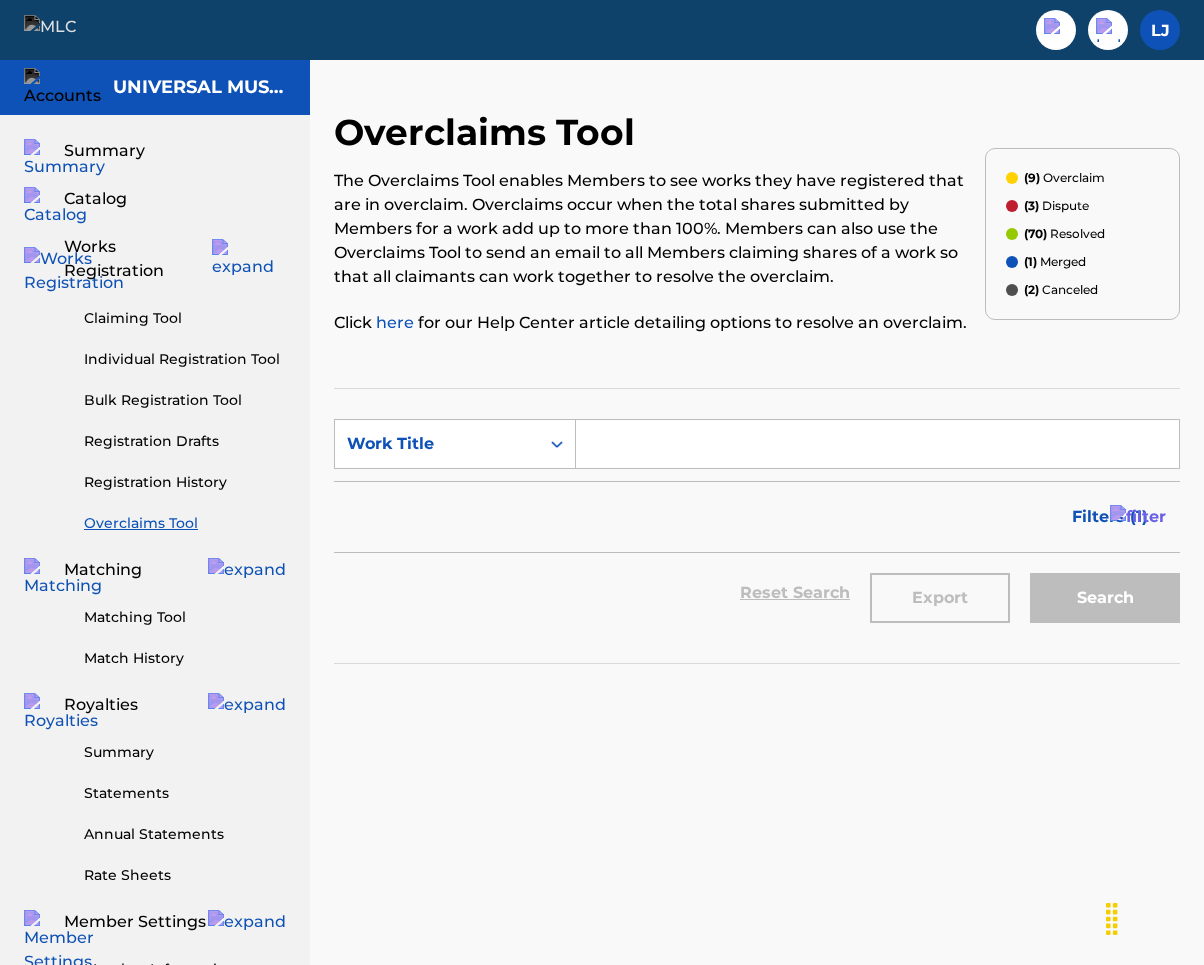 scroll, scrollTop: 692, scrollLeft: 0, axis: vertical 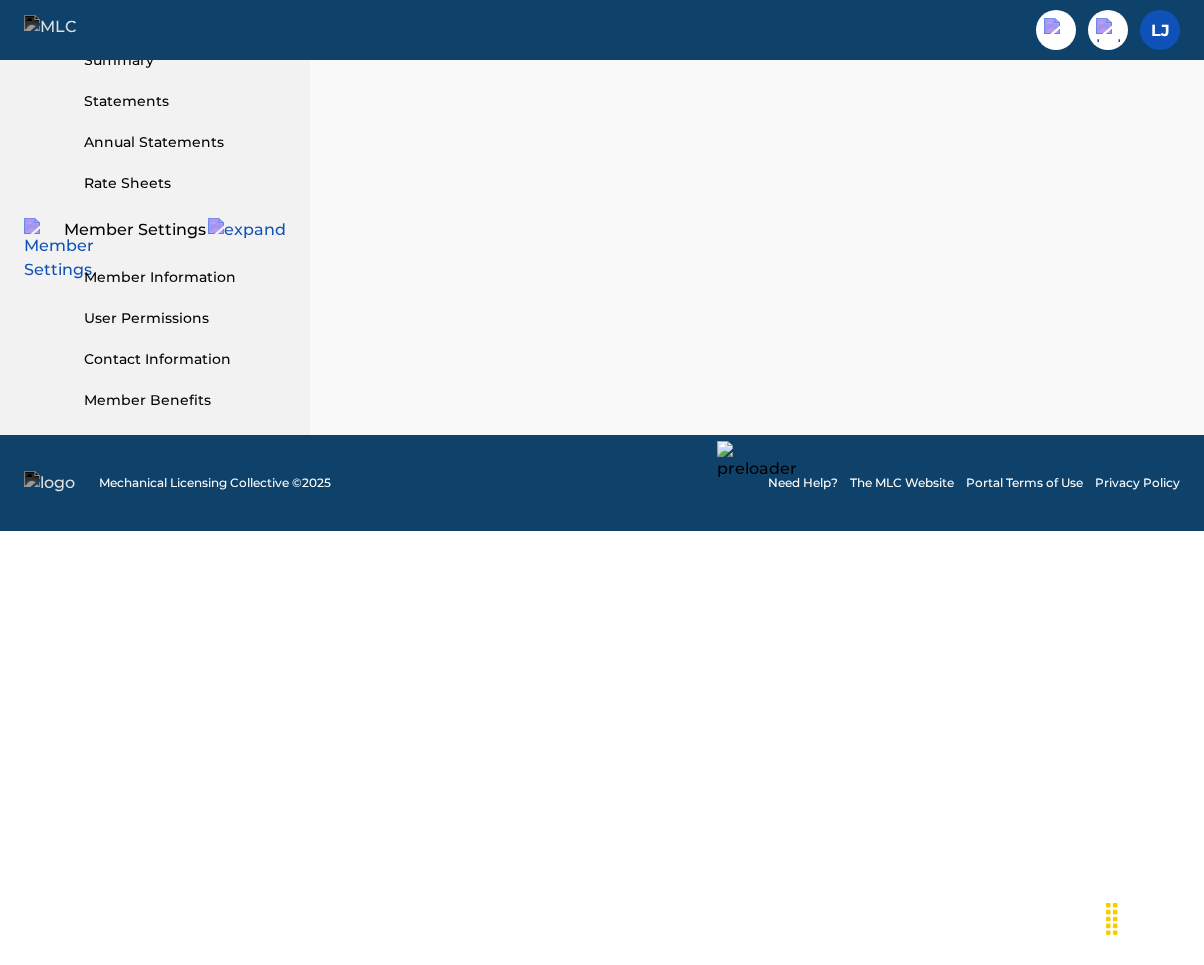 click at bounding box center [757, 480] 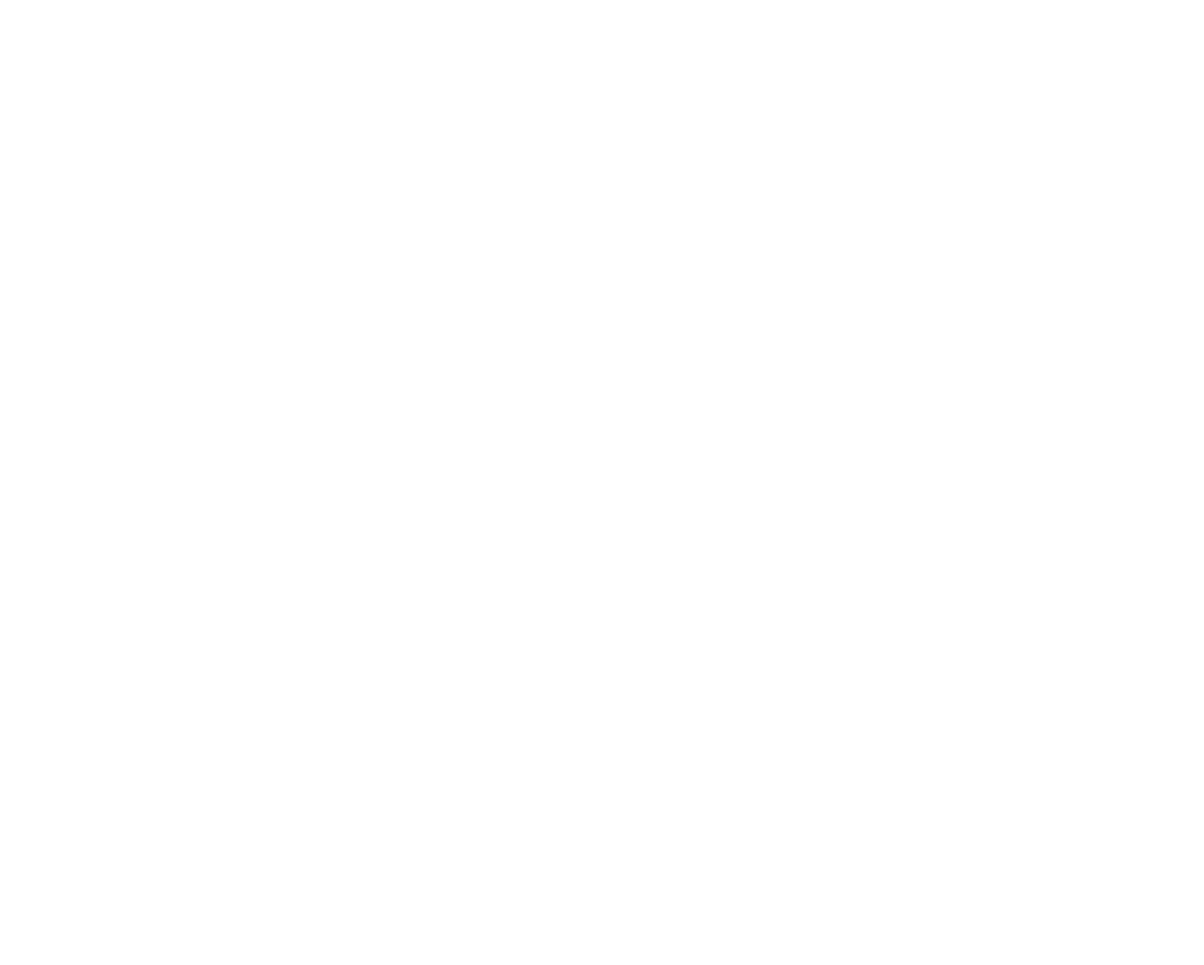 scroll, scrollTop: 0, scrollLeft: 0, axis: both 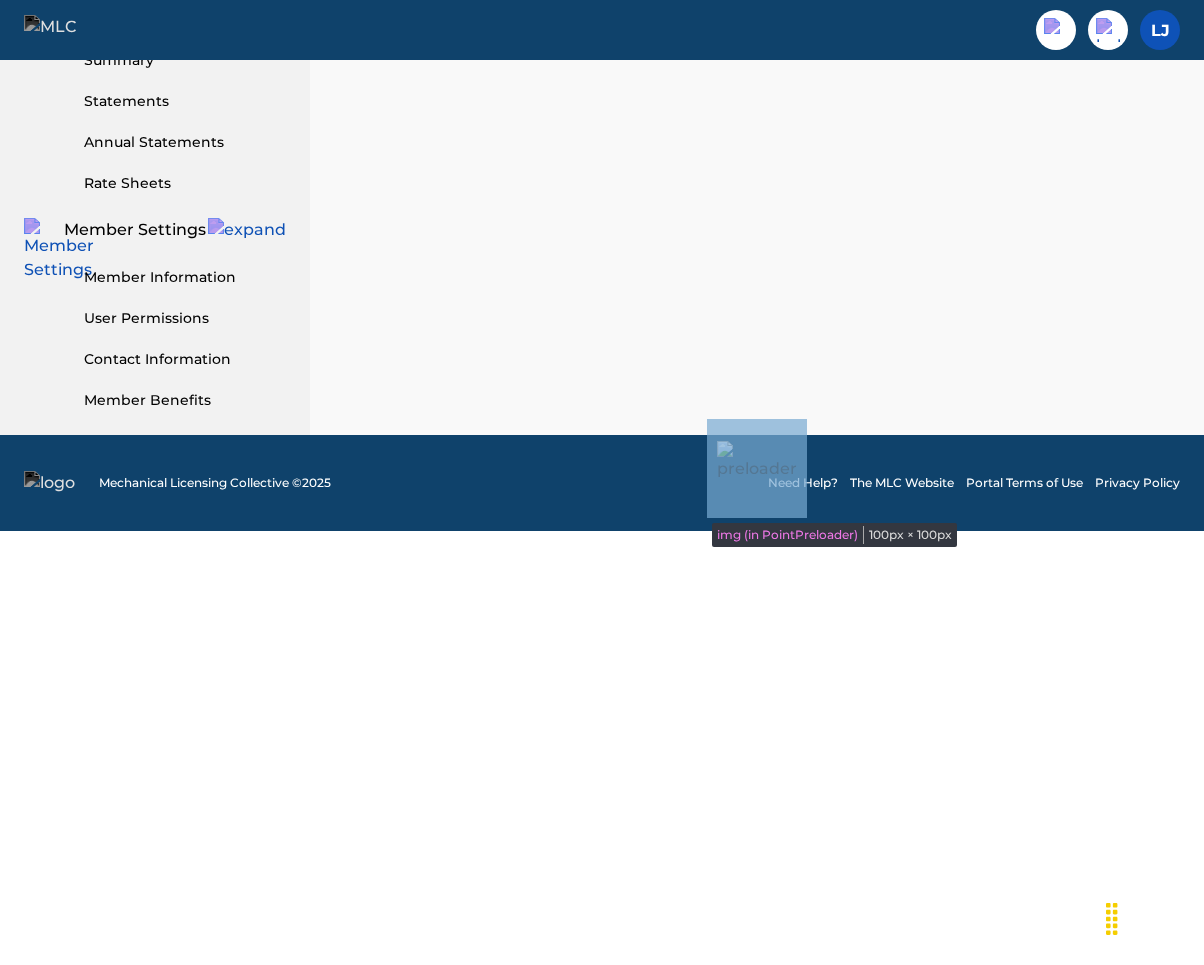 click at bounding box center [757, 481] 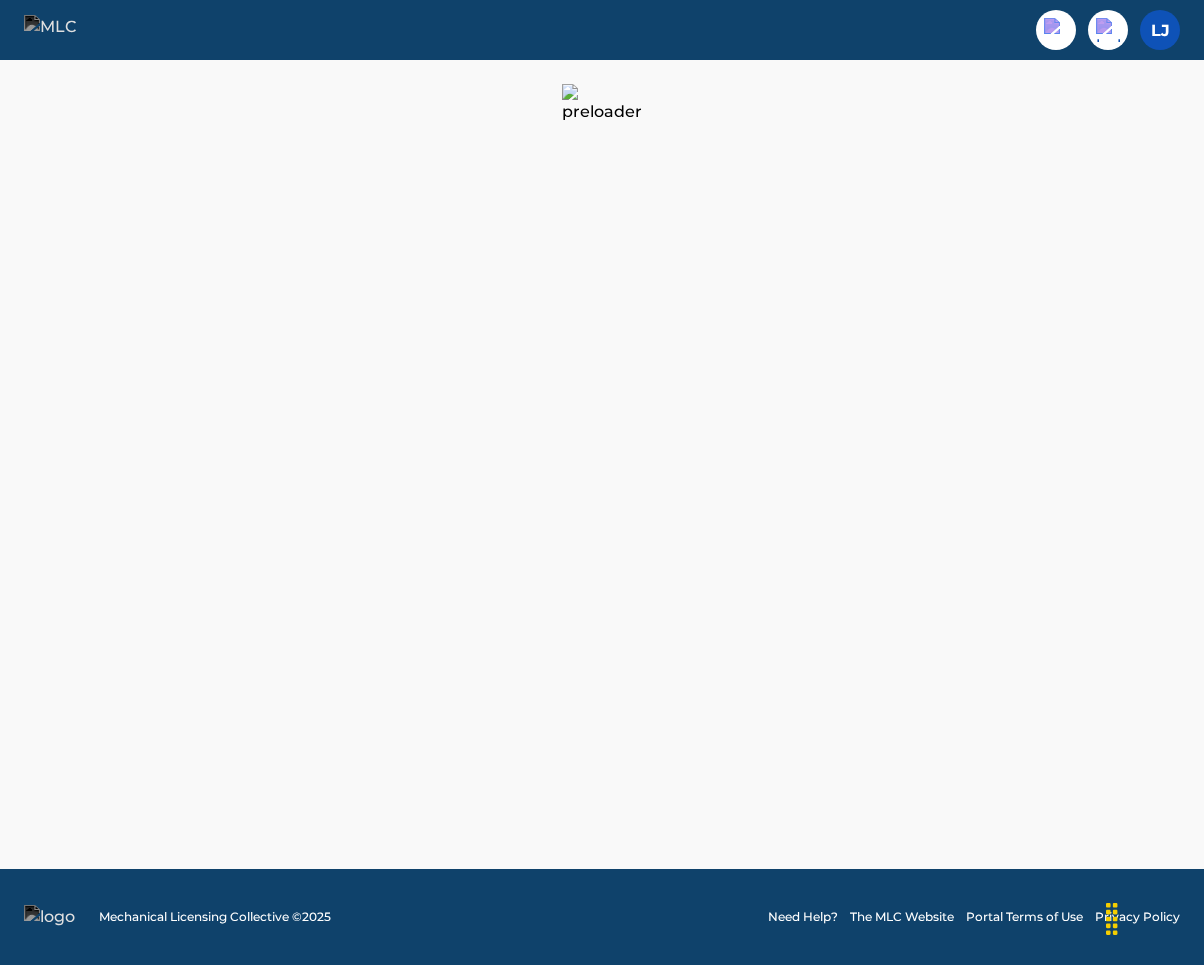 scroll, scrollTop: 0, scrollLeft: 0, axis: both 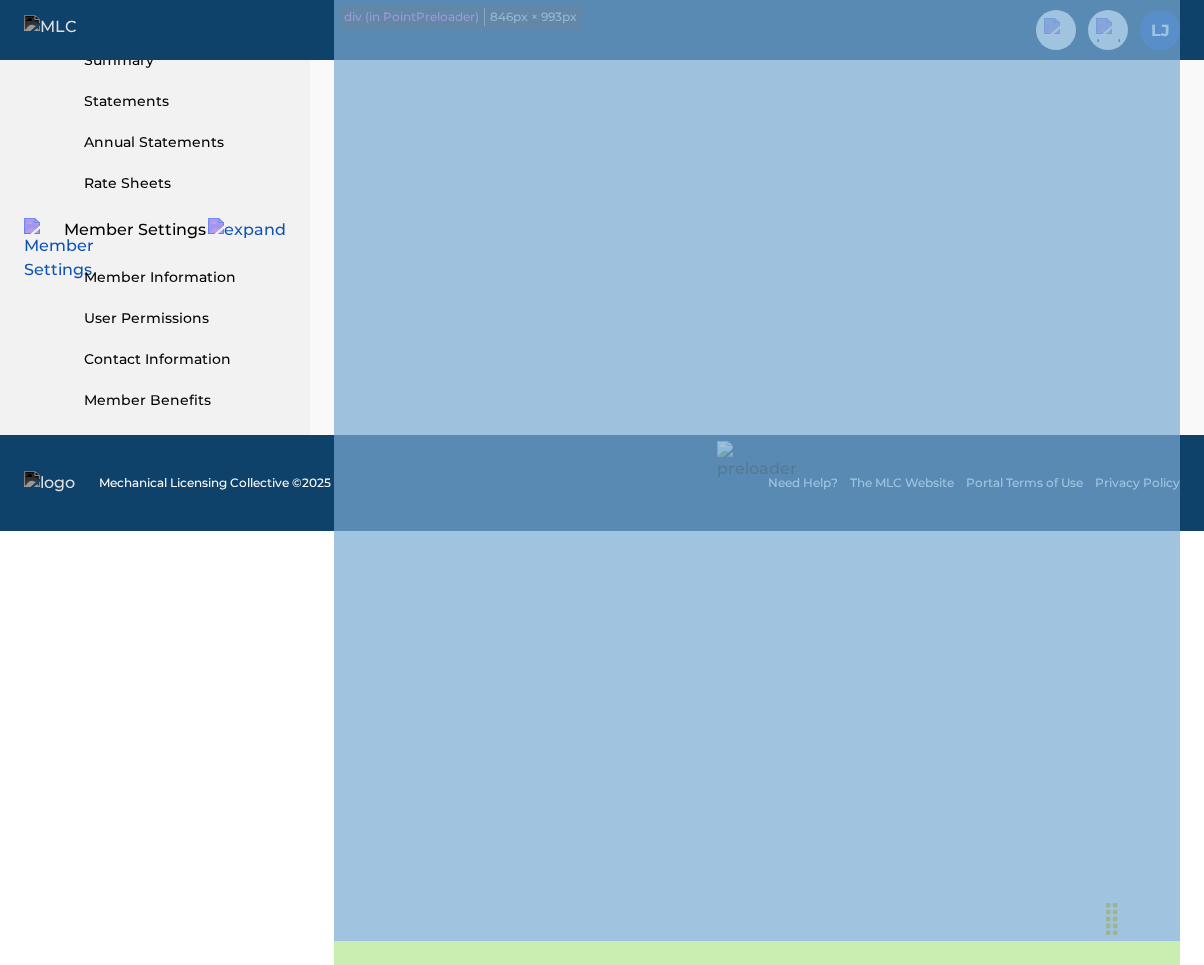 click at bounding box center [757, 480] 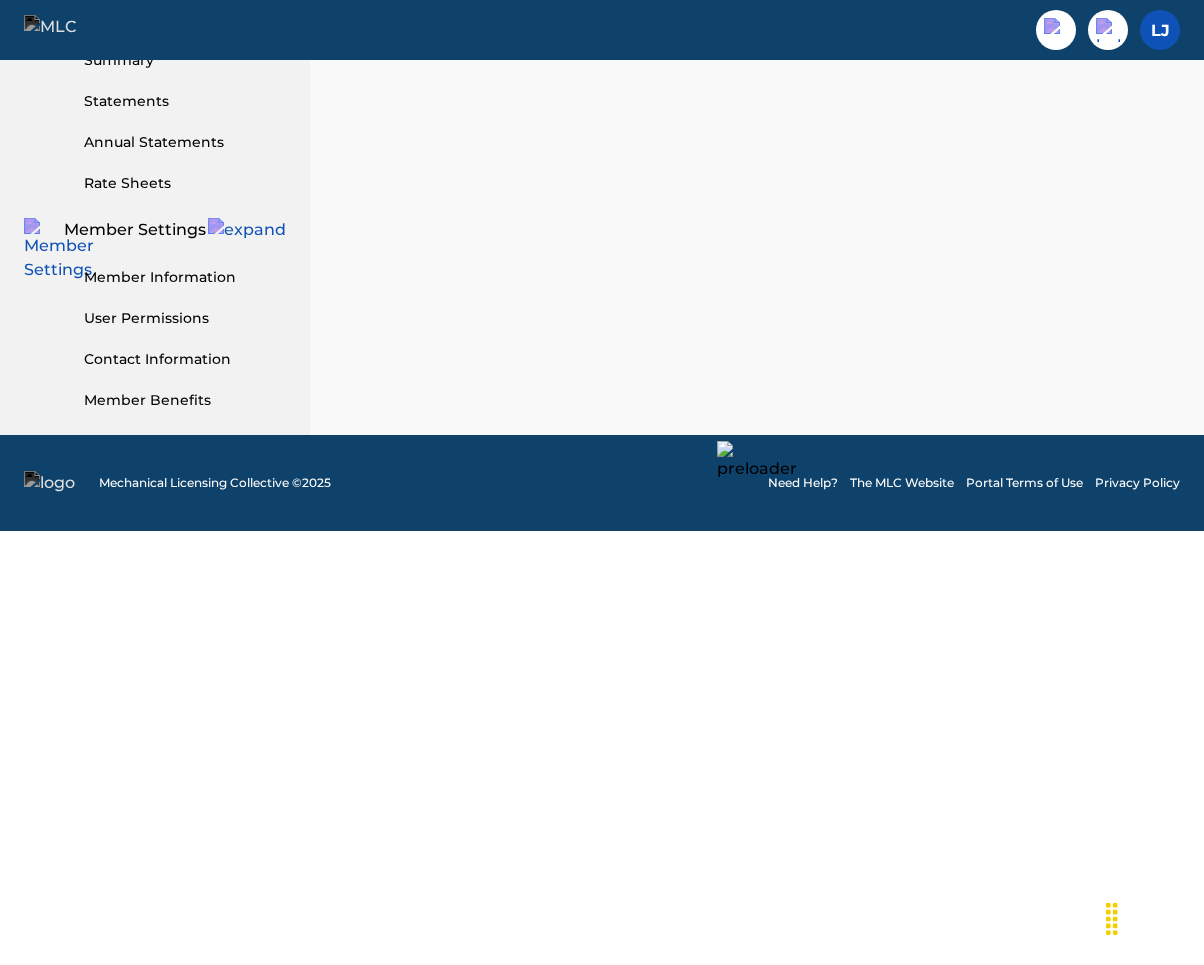 click at bounding box center (757, 480) 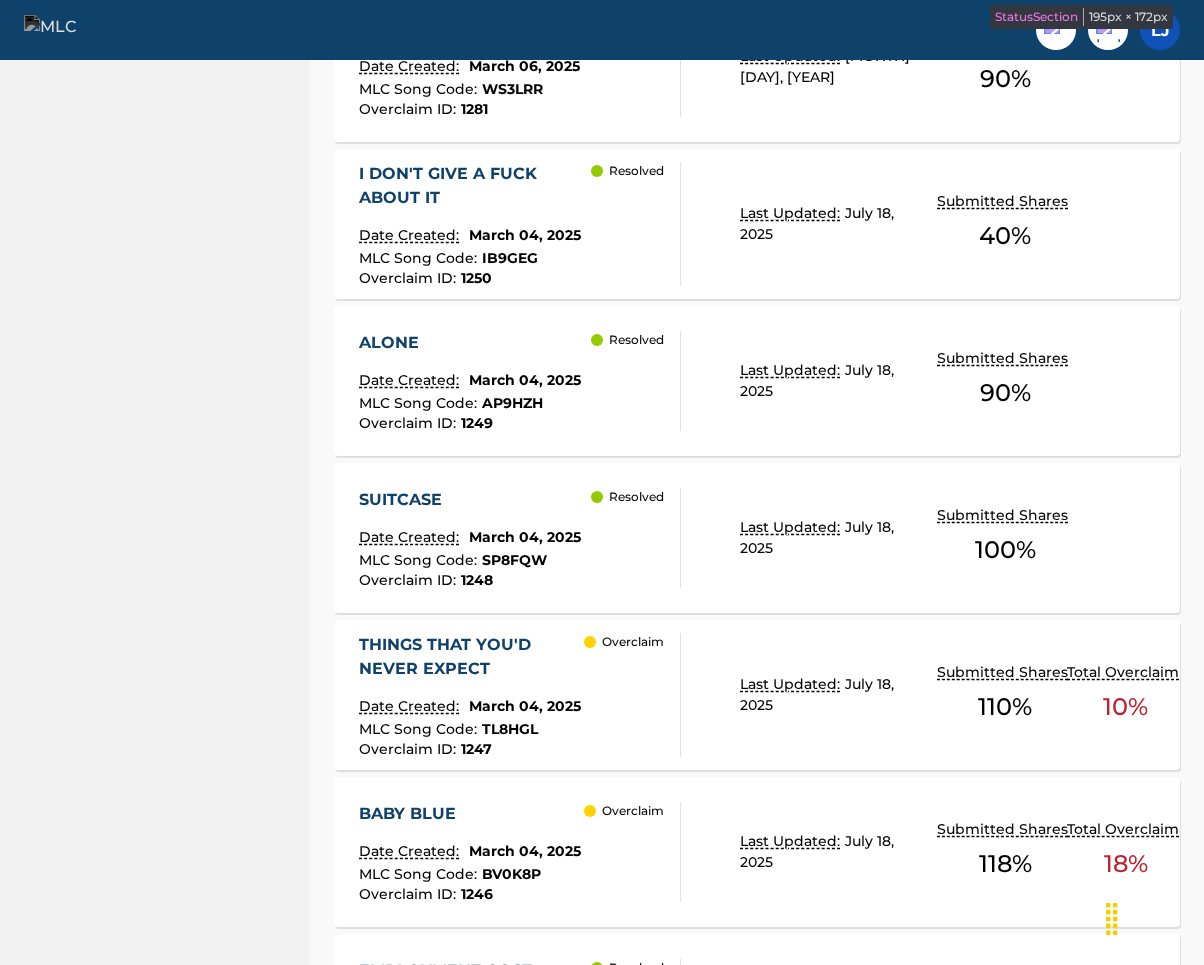 scroll, scrollTop: 1589, scrollLeft: 0, axis: vertical 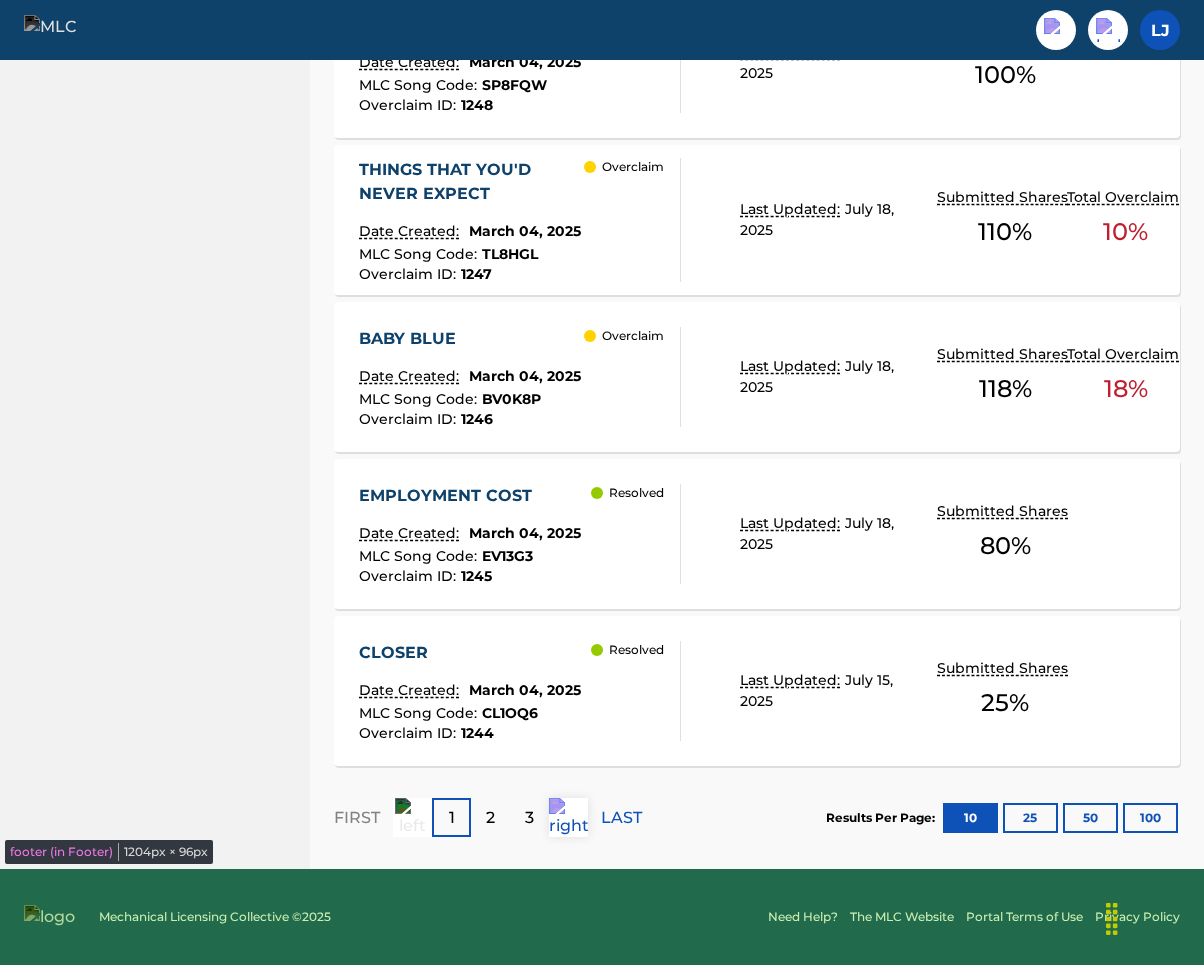 click on "Mechanical Licensing Collective ©  2025 Need Help? The MLC Website Portal Terms of Use Privacy Policy" at bounding box center [602, 917] 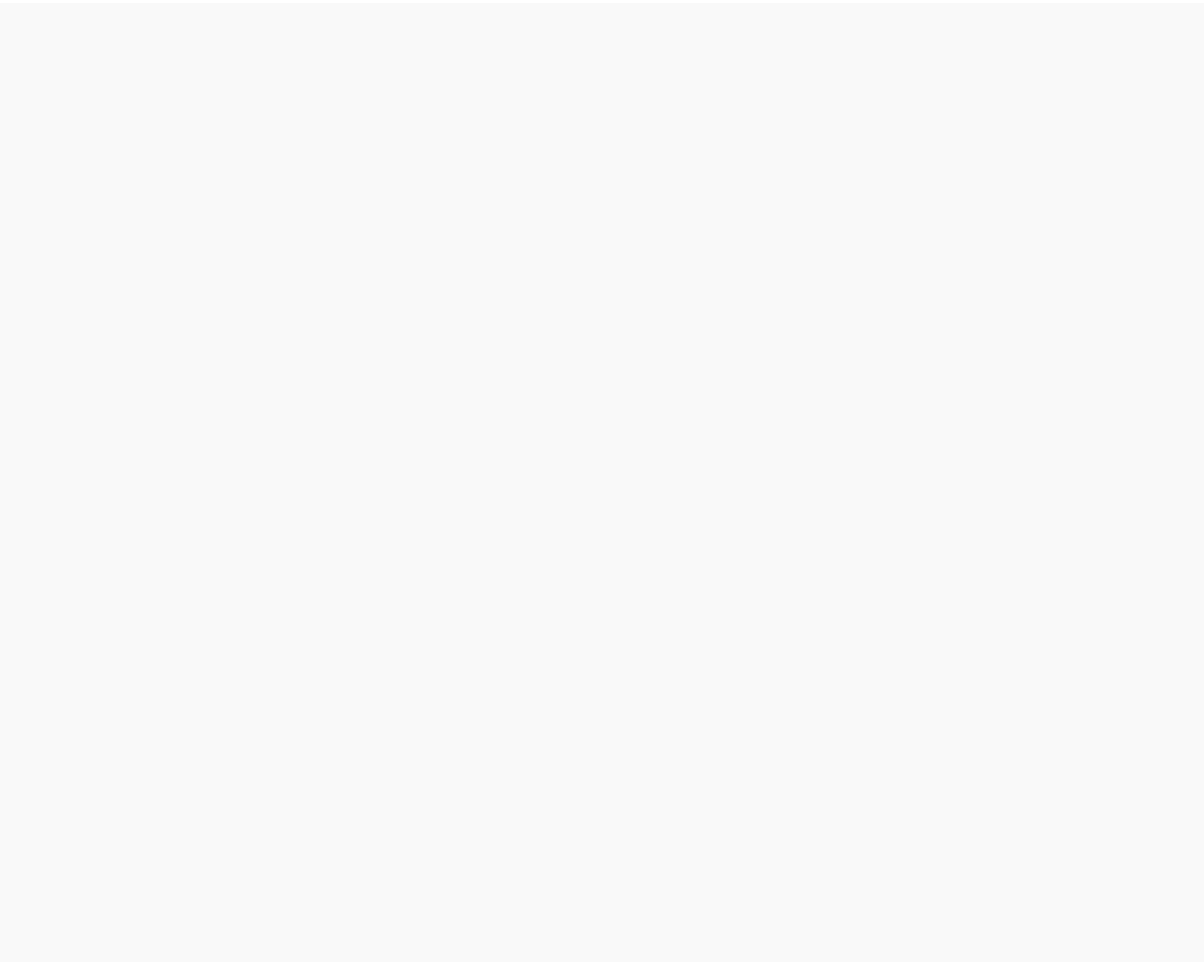 scroll, scrollTop: 0, scrollLeft: 0, axis: both 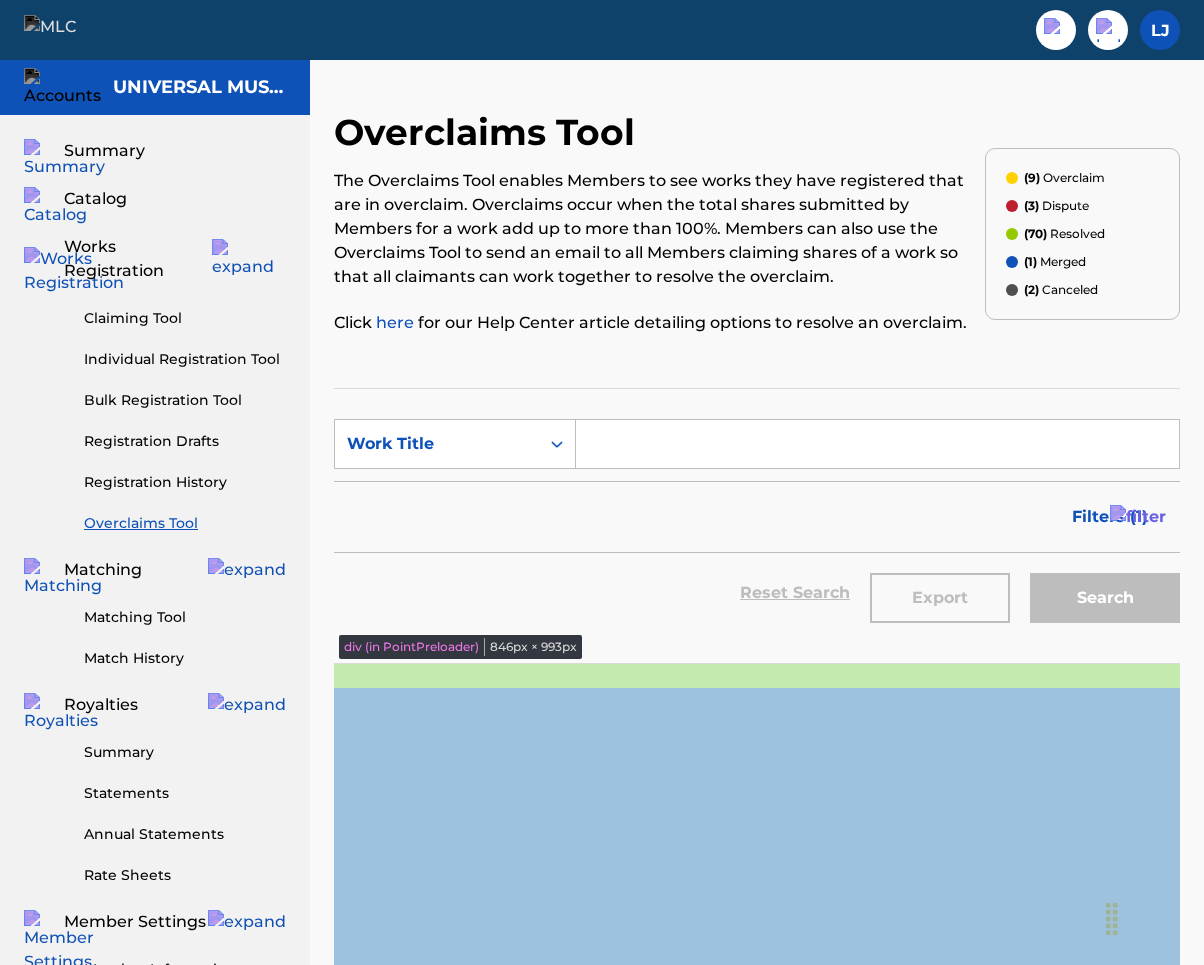 click at bounding box center [757, 1172] 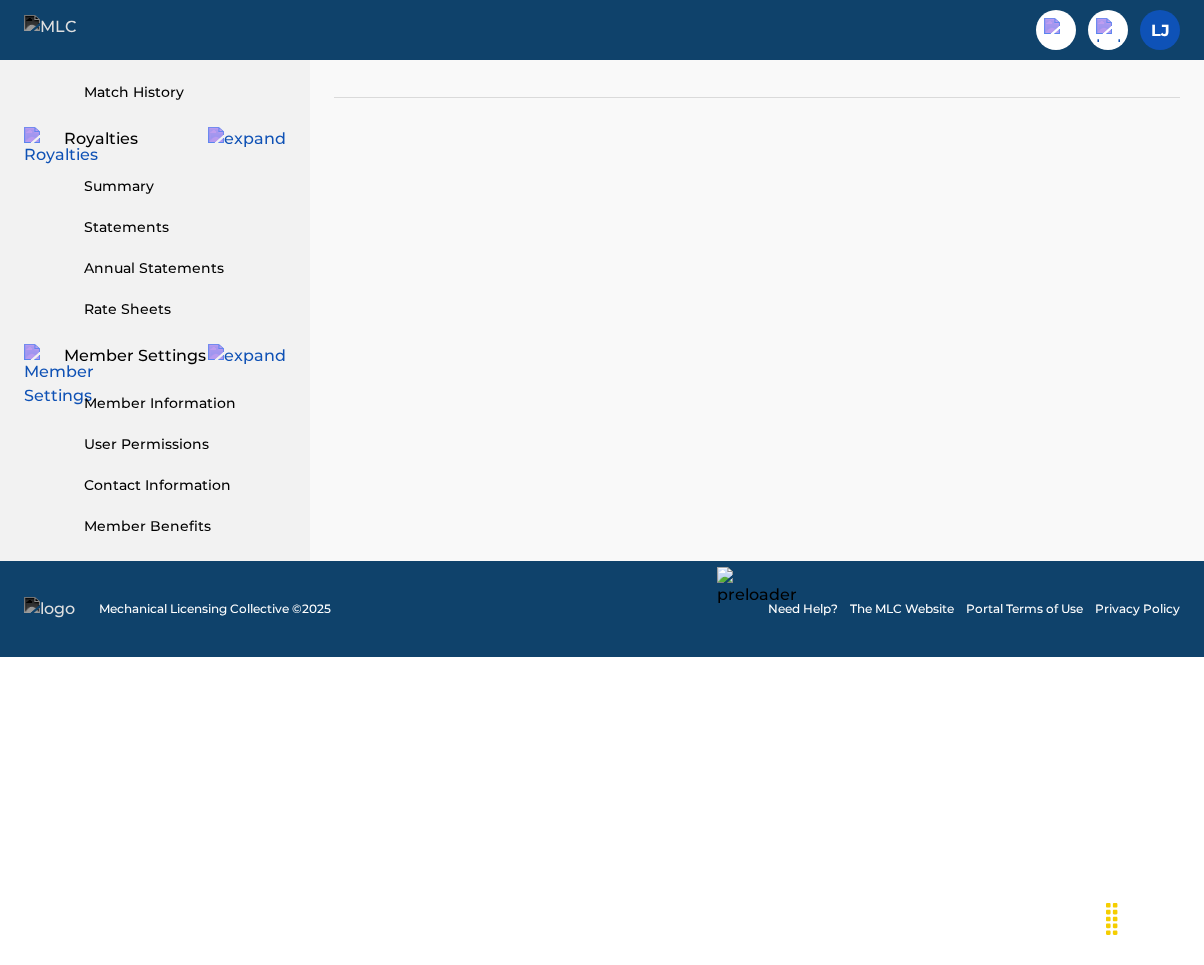 scroll, scrollTop: 692, scrollLeft: 0, axis: vertical 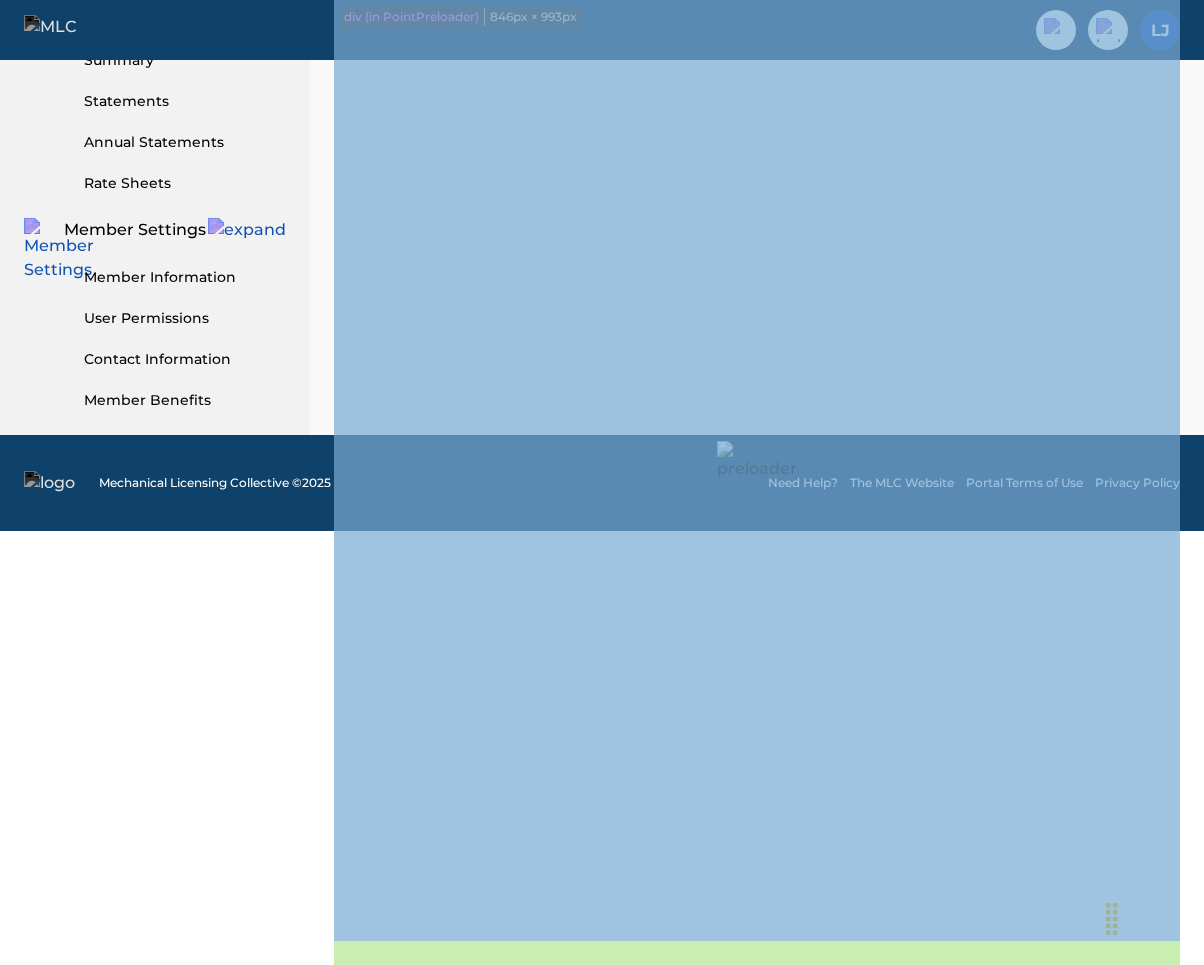 click at bounding box center (757, 480) 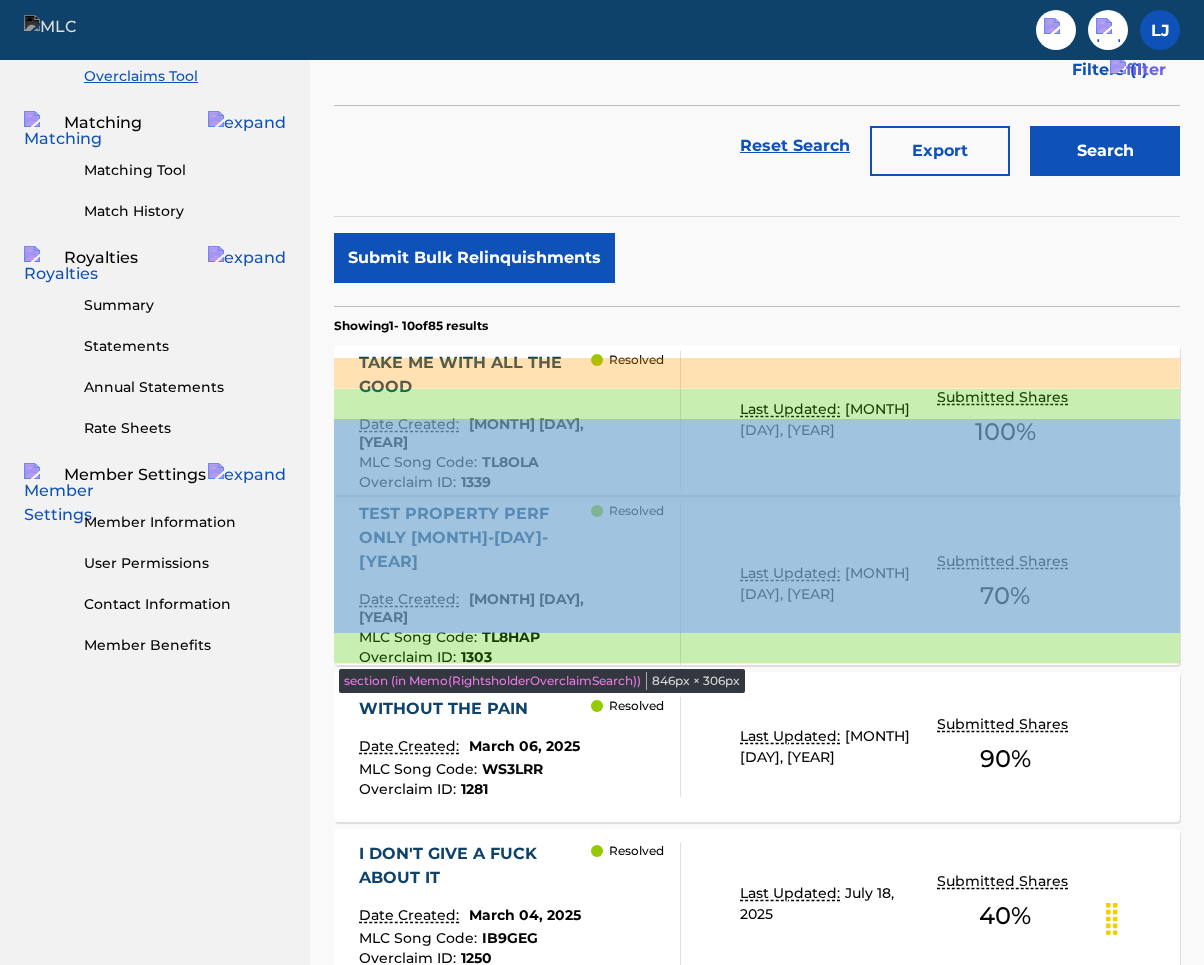 scroll, scrollTop: 491, scrollLeft: 0, axis: vertical 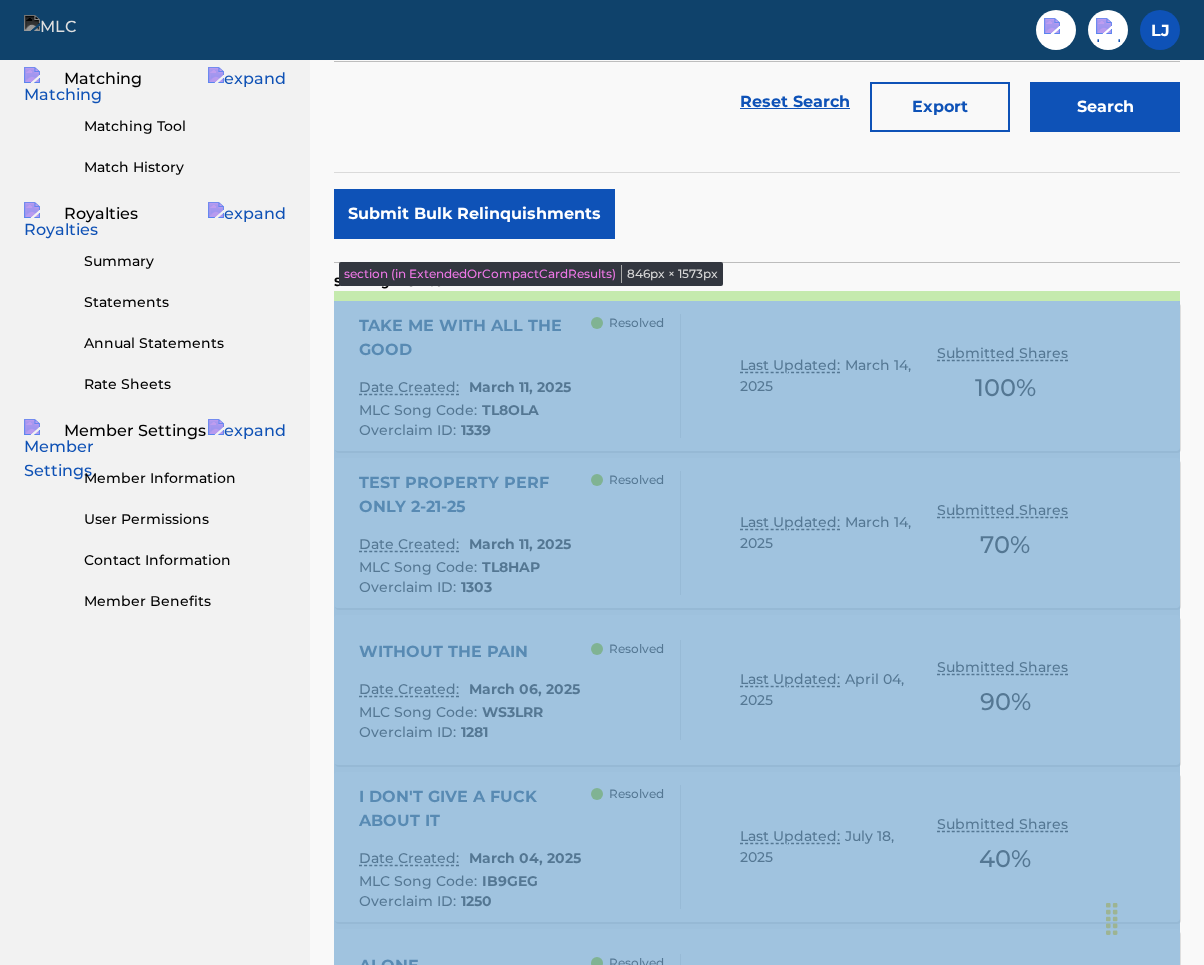 click on "TAKE ME WITH ALL THE GOOD Date Created: March 11, 2025 MLC Song Code : TL8OLA Overclaim ID : 1339   Resolved Last Updated: March 14, 2025 Submitted Shares 100 % TEST PROPERTY PERF ONLY 2-21-25 Date Created: March 11, 2025 MLC Song Code : TL8HAP Overclaim ID : 1303   Resolved Last Updated: March 14, 2025 Submitted Shares 70 % WITHOUT THE PAIN Date Created: March 06, 2025 MLC Song Code : WS3LRR Overclaim ID : 1281   Resolved Last Updated: April 04, 2025 Submitted Shares 90 % I DON'T GIVE A FUCK ABOUT IT Date Created: March 04, 2025 MLC Song Code : IB9GEG Overclaim ID : 1250   Resolved Last Updated: July 18, 2025 Submitted Shares 40 % ALONE Date Created: March 04, 2025 MLC Song Code : AP9HZH Overclaim ID : 1249   Resolved Last Updated: July 18, 2025 Submitted Shares 90 % SUITCASE Date Created: March 04, 2025 MLC Song Code : SP8FQW Overclaim ID : 1248   Resolved Last Updated: July 18, 2025 Submitted Shares 100 % THINGS THAT YOU'D NEVER EXPECT Date Created: March 04, 2025 MLC Song Code : TL8HGL Overclaim ID : 1247" at bounding box center (757, 1077) 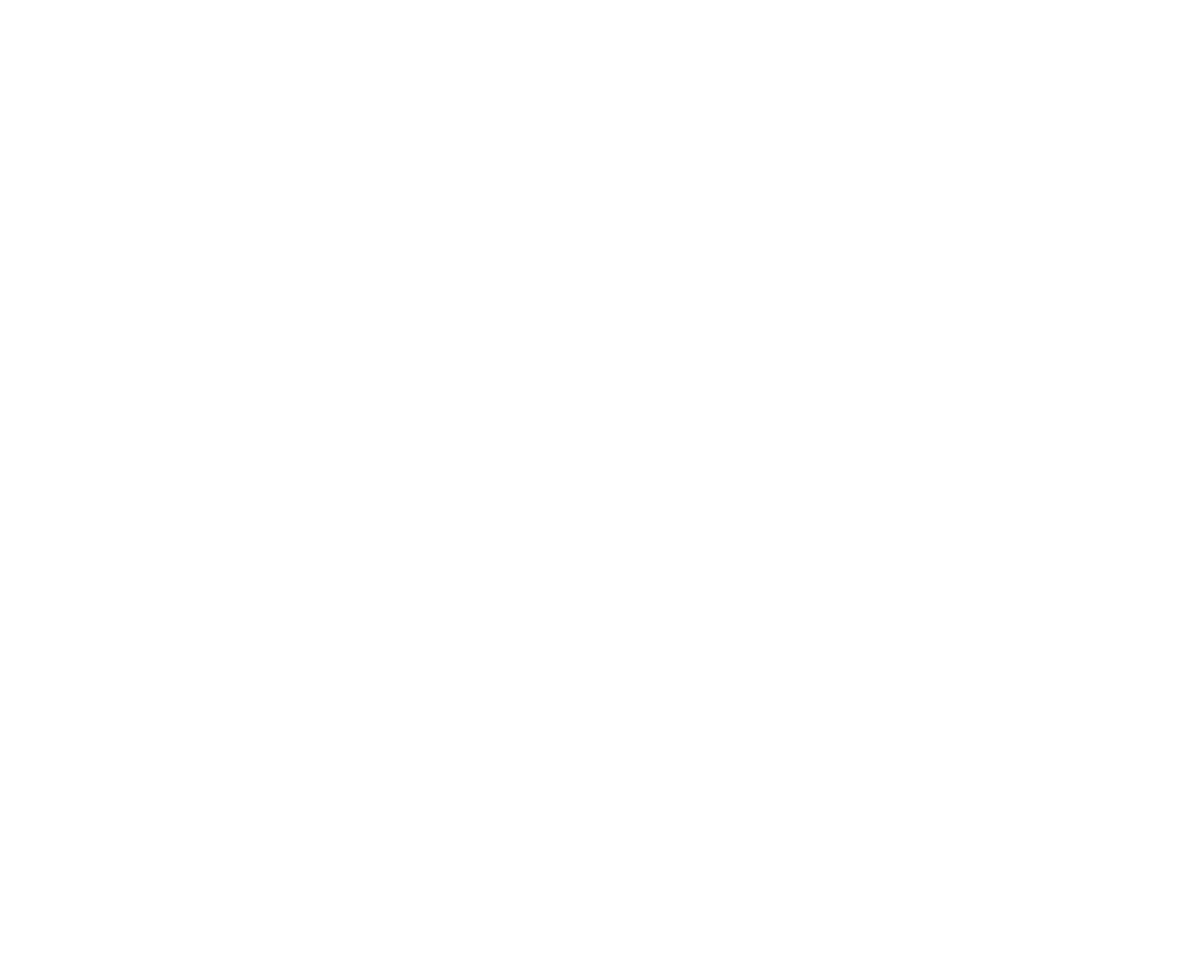 scroll, scrollTop: 0, scrollLeft: 0, axis: both 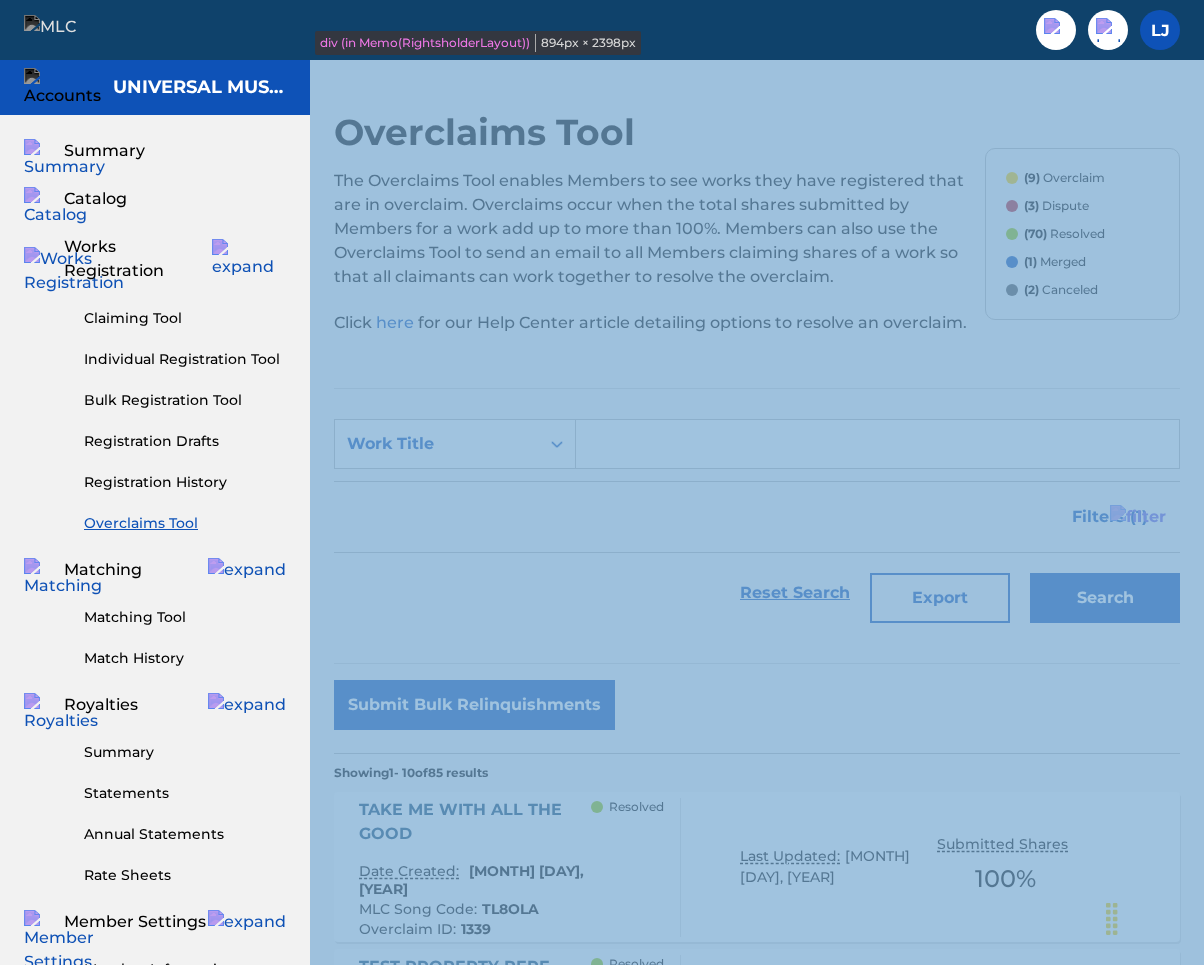 click on "Overclaims Tool The Overclaims Tool enables Members to see works they have registered that are in overclaim. Overclaims occur when the total shares submitted by Members for a work add up to more than 100%. Members can also use the Overclaims Tool to send an email to all Members claiming shares of a work so that all claimants can work together to resolve the overclaim. Click   here   for our Help Center article detailing options to resolve an overclaim. (9)   Overclaim (3)   Dispute (70)   Resolved (1)   Merged (2)   Canceled SearchWithCriteriaeb4473ca-1a4b-4d34-b68a-afc78f01709f Work Title Filter Status of Overclaim Overclaim Dispute Resolved Merged Canceled Sort By Most Recent Overclaim Remaining Action Time Document Status Document Needed Document Pending Review Document Accepted Amendment Status Document Needed Document Pending Review Document Accepted Remove Filters Apply Filters Filters ( 1 ) Reset Search Export Search Submit Bulk Relinquishments Showing  1  -   10  of  85   results   Date Created: : :" at bounding box center (757, 1259) 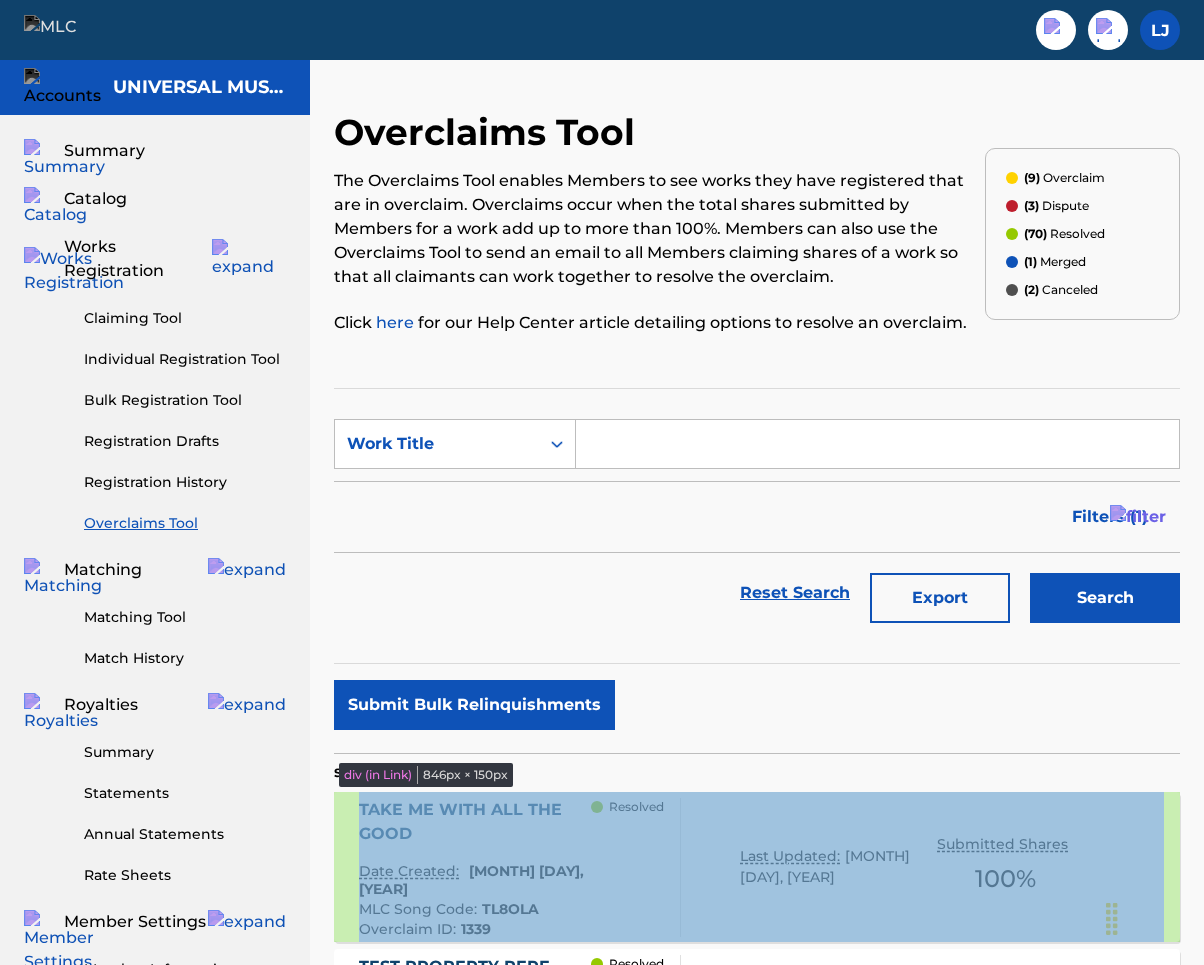 click on "TAKE ME WITH ALL THE GOOD Date Created: [MONTH] [DAY], [YEAR] MLC Song Code : TL8OLA Overclaim ID : 1339 Resolved Last Updated: [MONTH] [DAY], [YEAR] Submitted Shares 100 %" at bounding box center (757, 867) 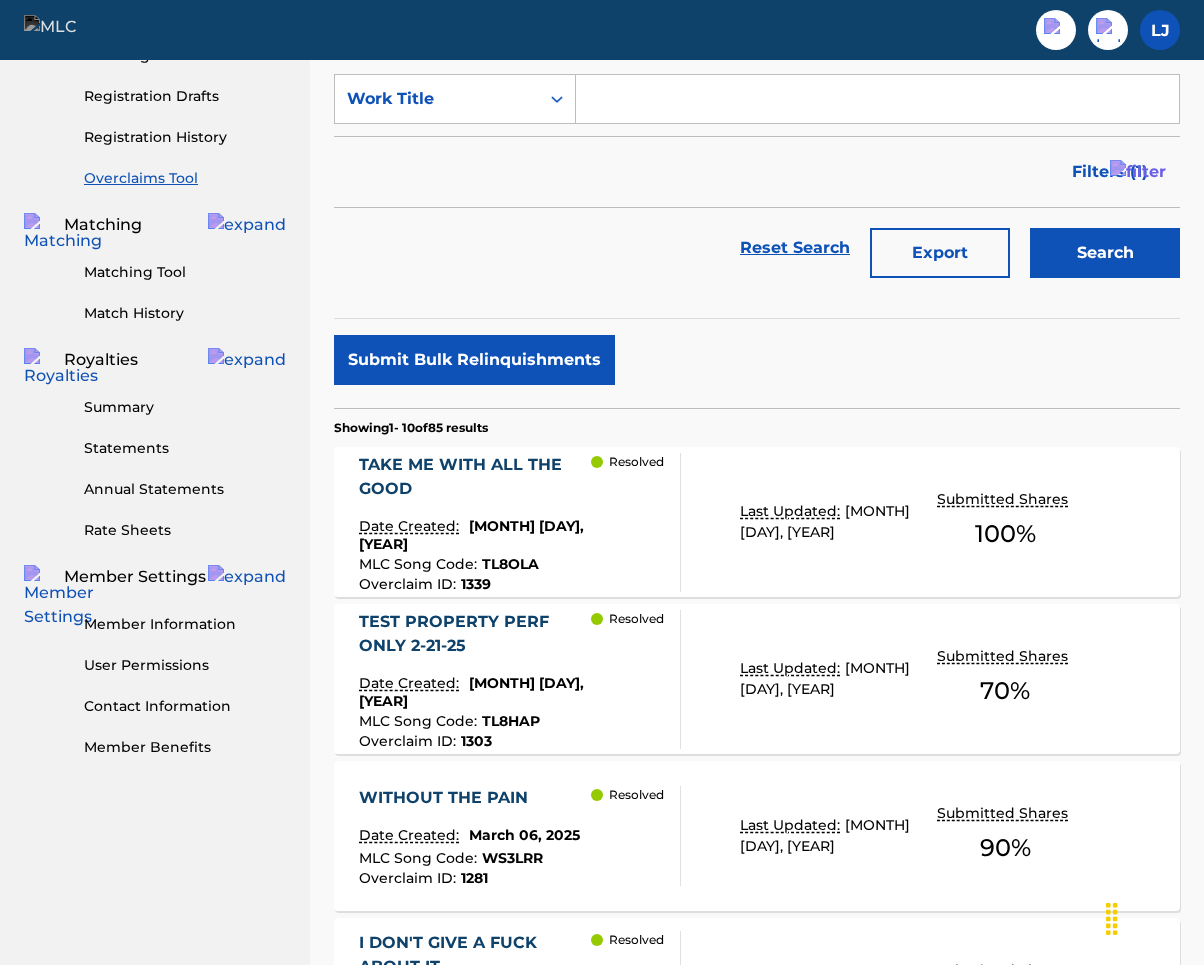 scroll, scrollTop: 376, scrollLeft: 0, axis: vertical 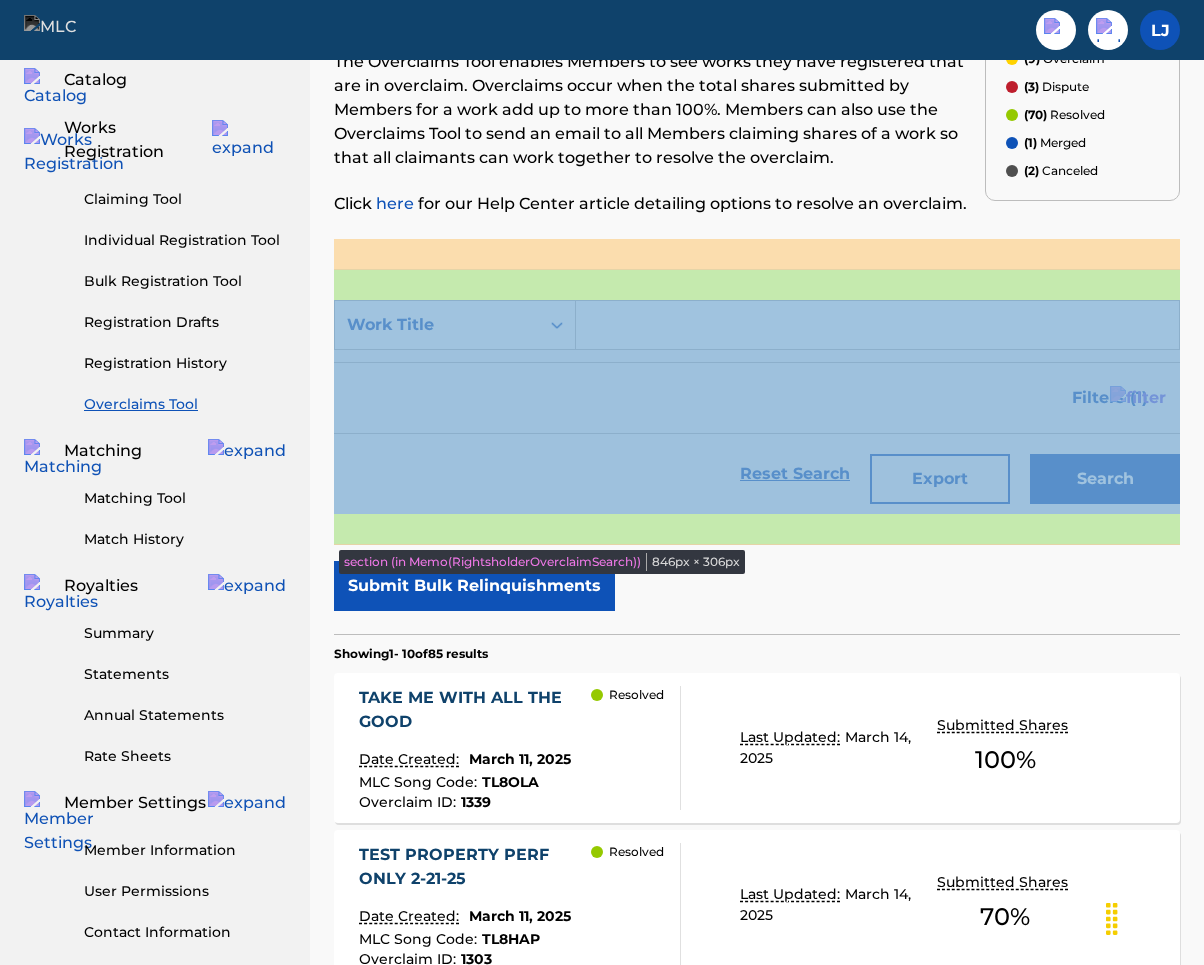 click on "SearchWithCriteriaa207e57d-201e-4fda-b766-10e5ea96d0e3 Work Title Filter Status of Overclaim Overclaim Dispute Resolved Merged Canceled Sort By Most Recent Overclaim Remaining Action Time Document Status Document Needed Document Pending Review Document Accepted Amendment Status Document Needed Document Pending Review Document Accepted Remove Filters Apply Filters Filters ( 1 ) Reset Search Export Search" at bounding box center [757, 407] 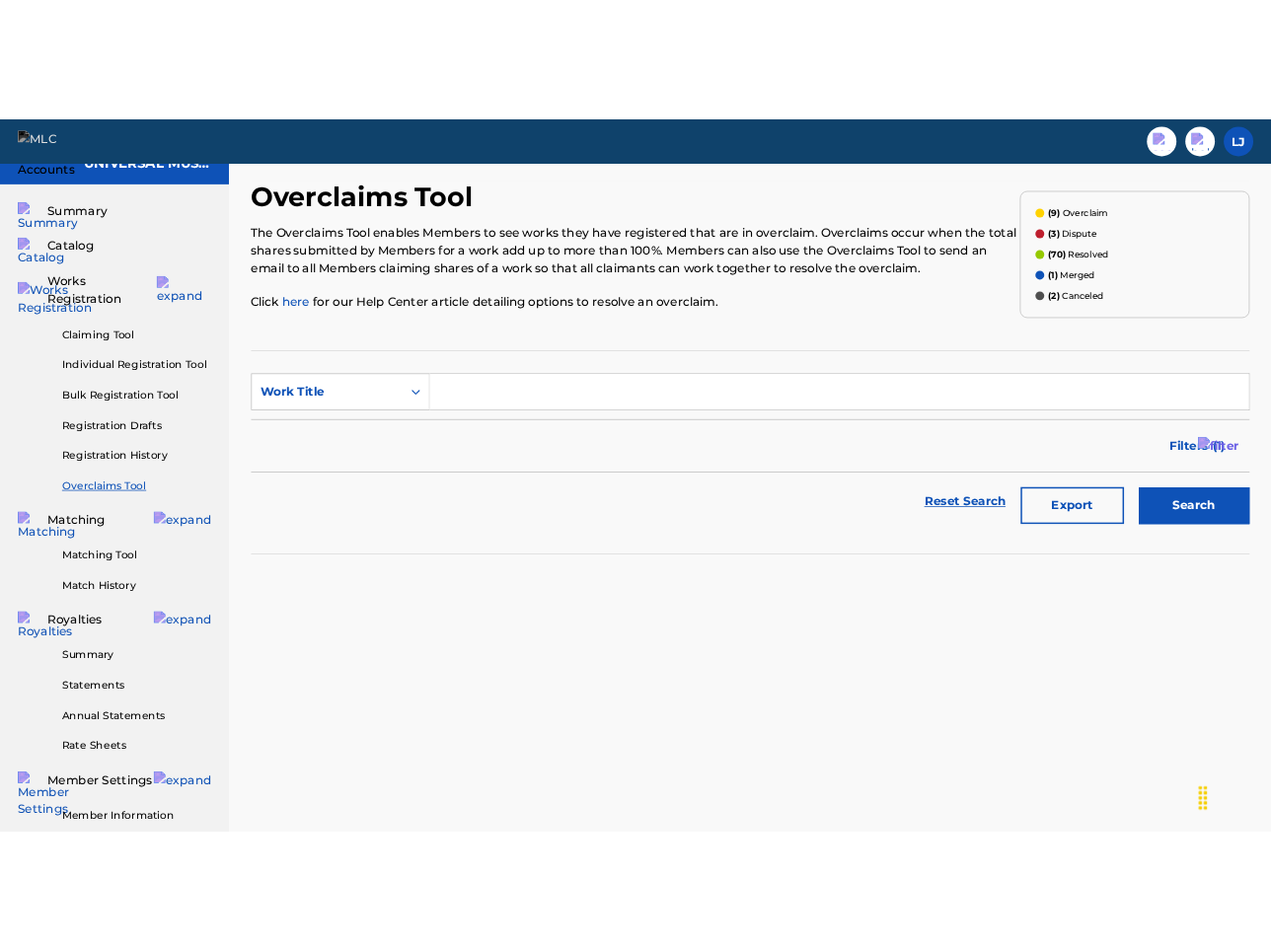 scroll, scrollTop: 0, scrollLeft: 0, axis: both 